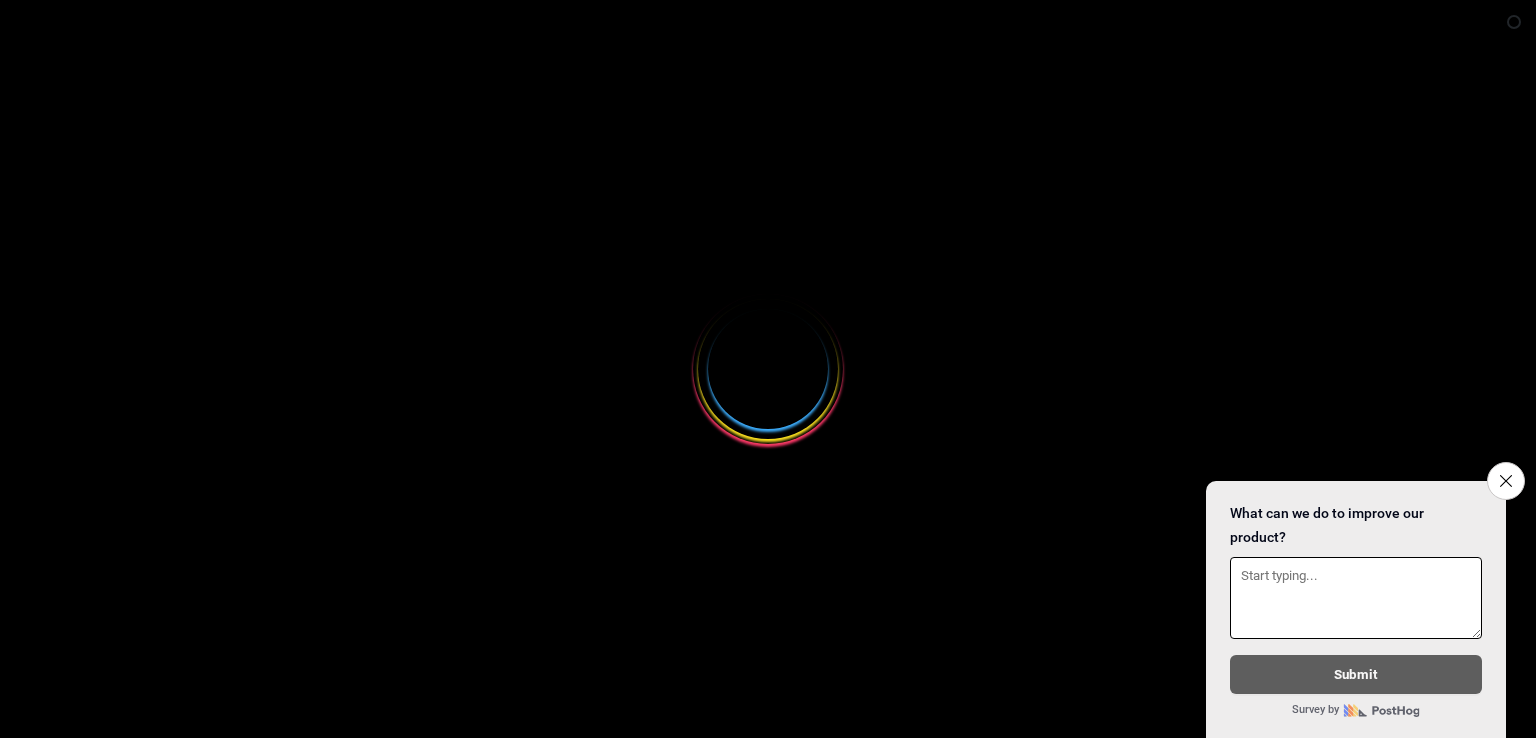 scroll, scrollTop: 0, scrollLeft: 0, axis: both 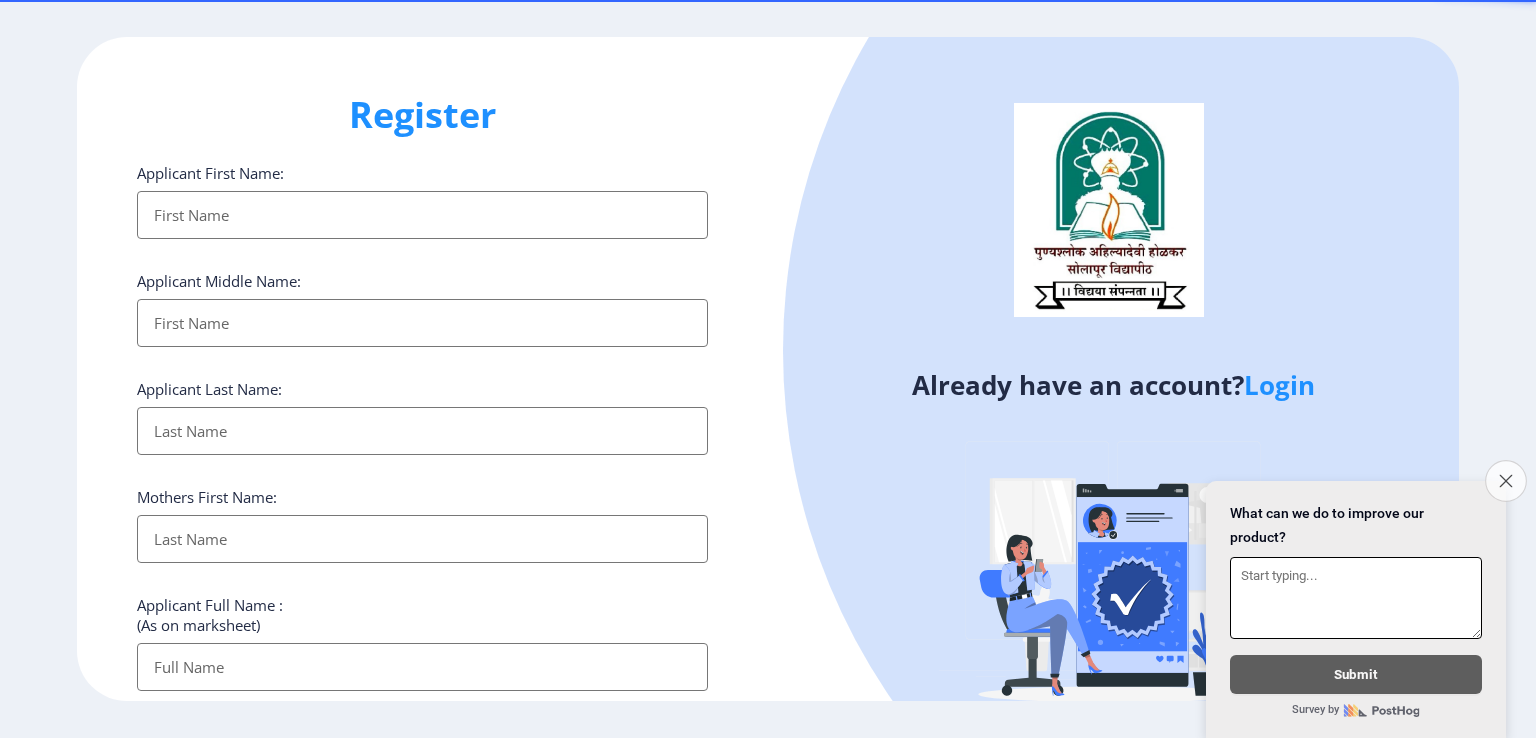 click on "Close survey" 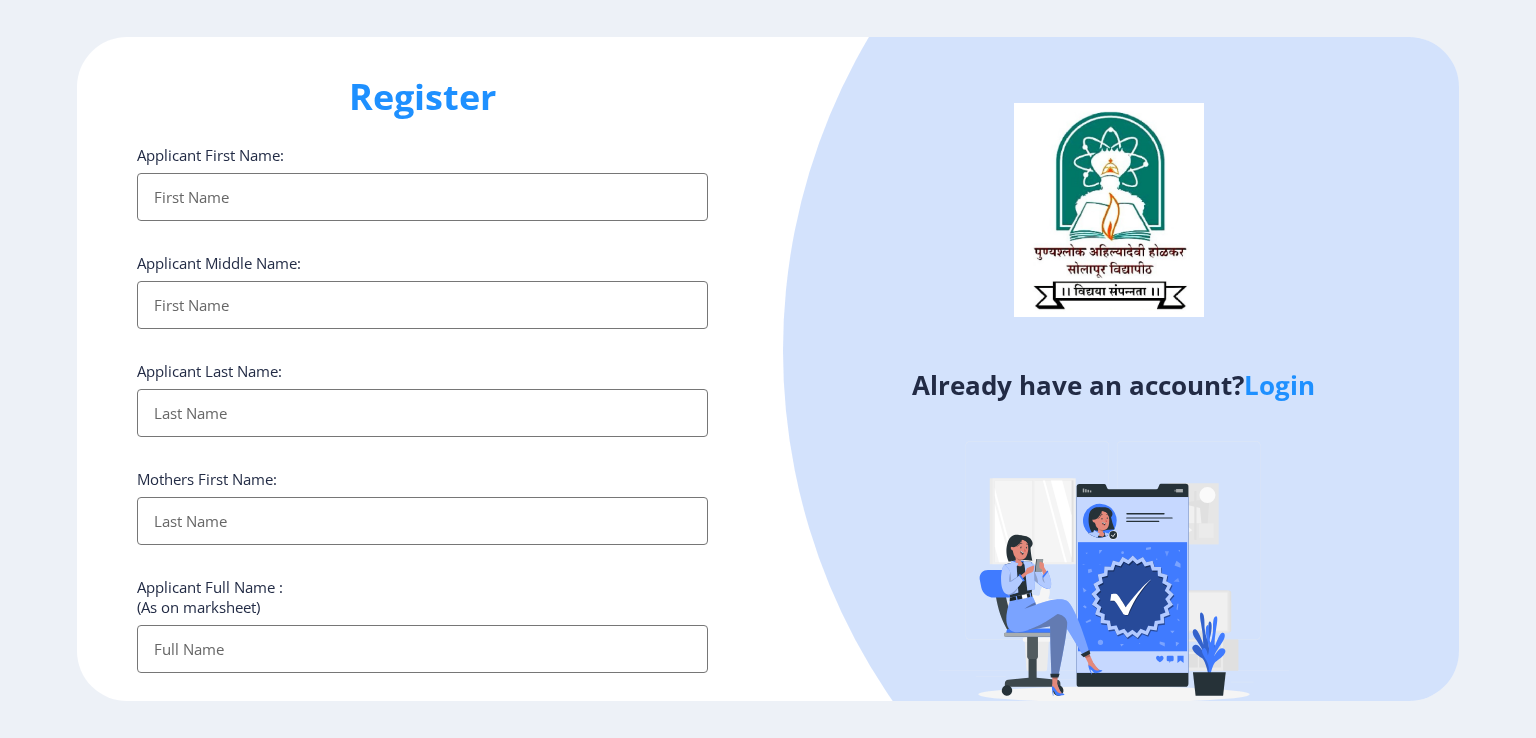 scroll, scrollTop: 4, scrollLeft: 0, axis: vertical 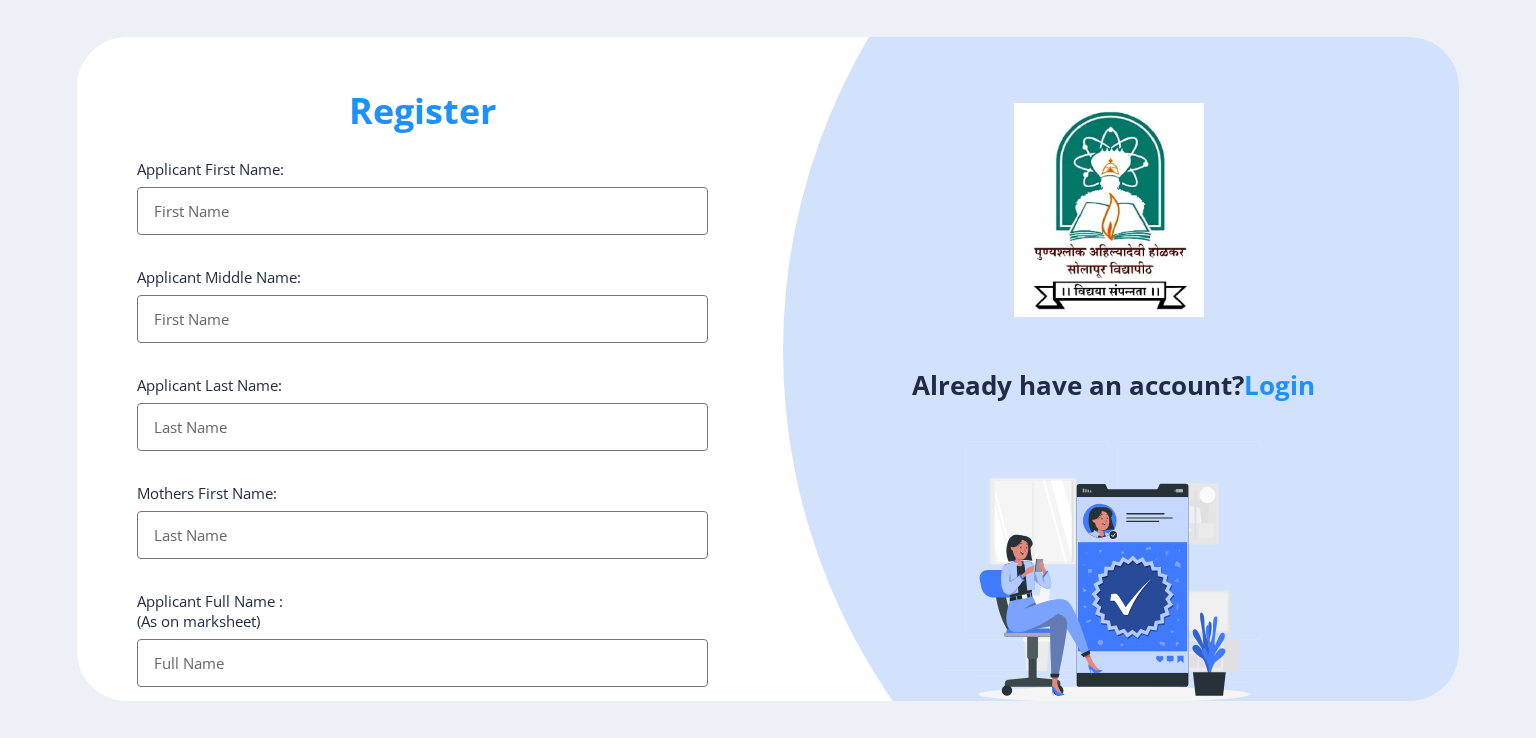 click on "Applicant First Name:" at bounding box center [422, 211] 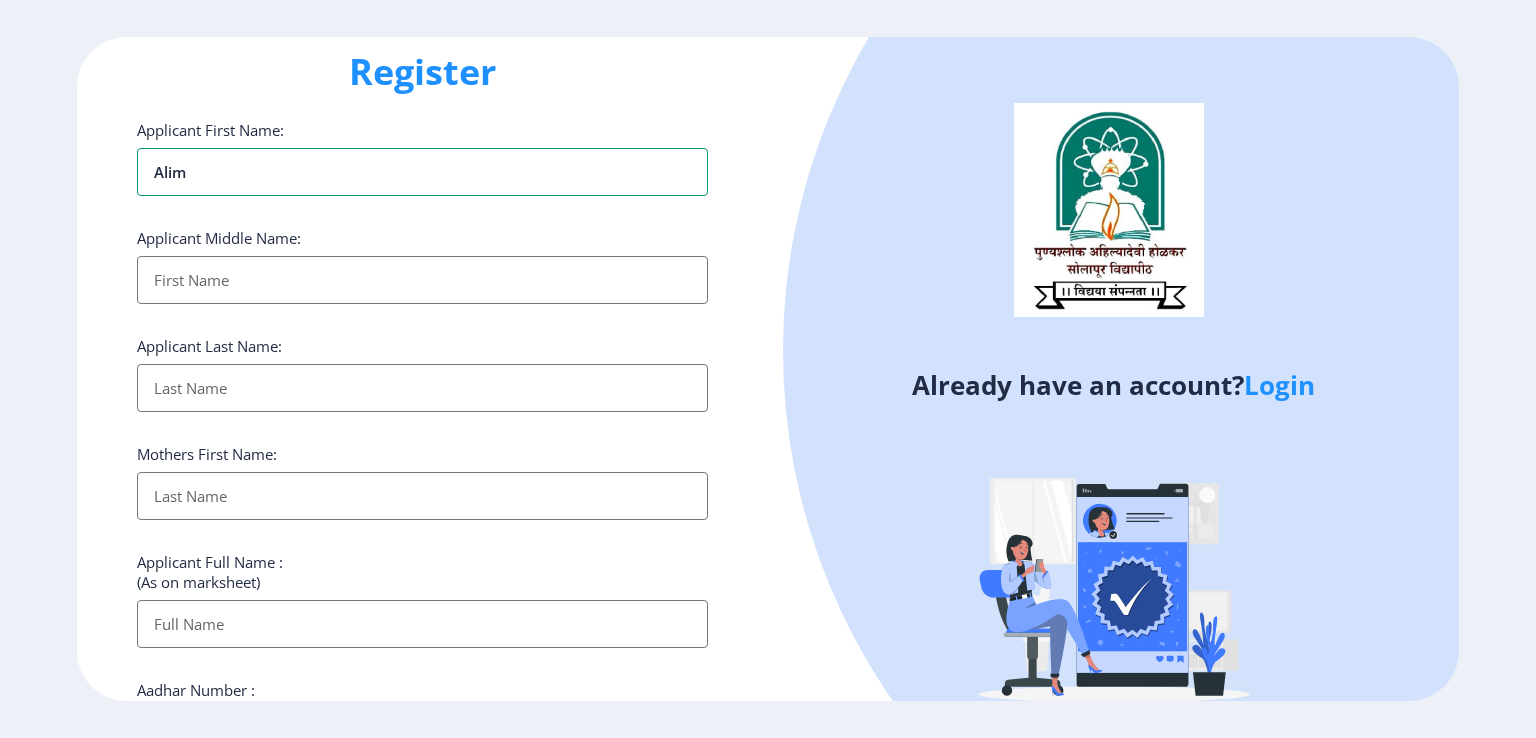 scroll, scrollTop: 42, scrollLeft: 0, axis: vertical 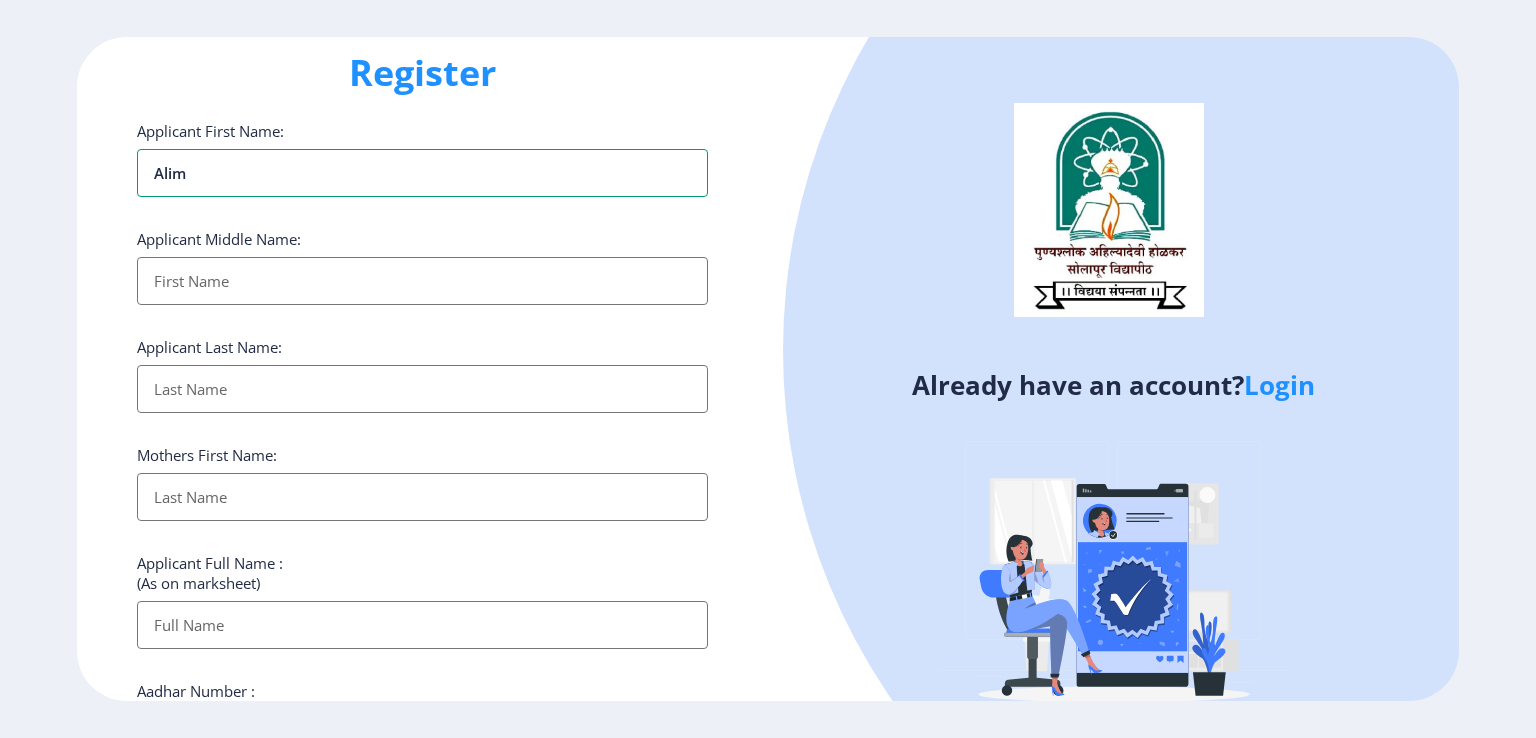 type on "Alim" 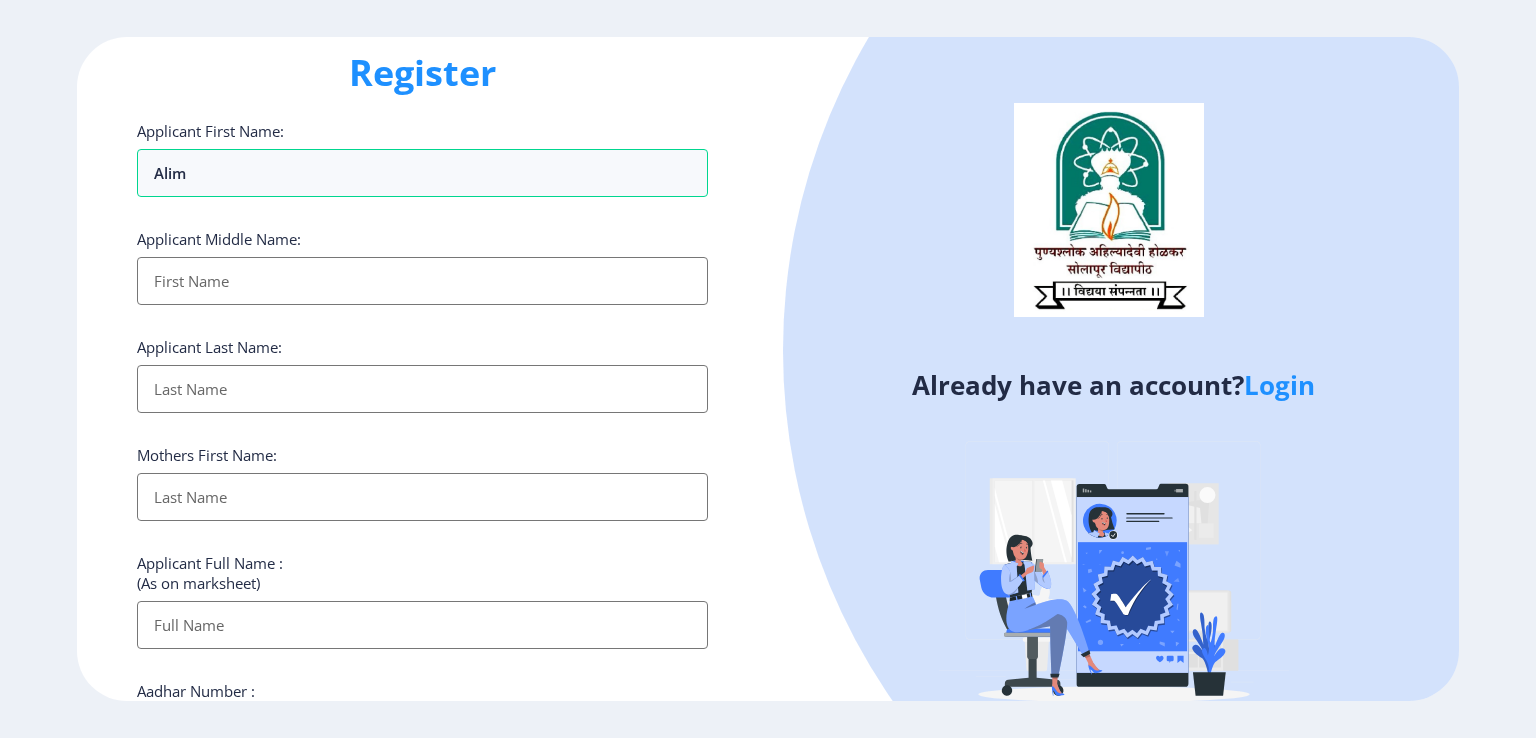 click on "Applicant First Name:" at bounding box center (422, 281) 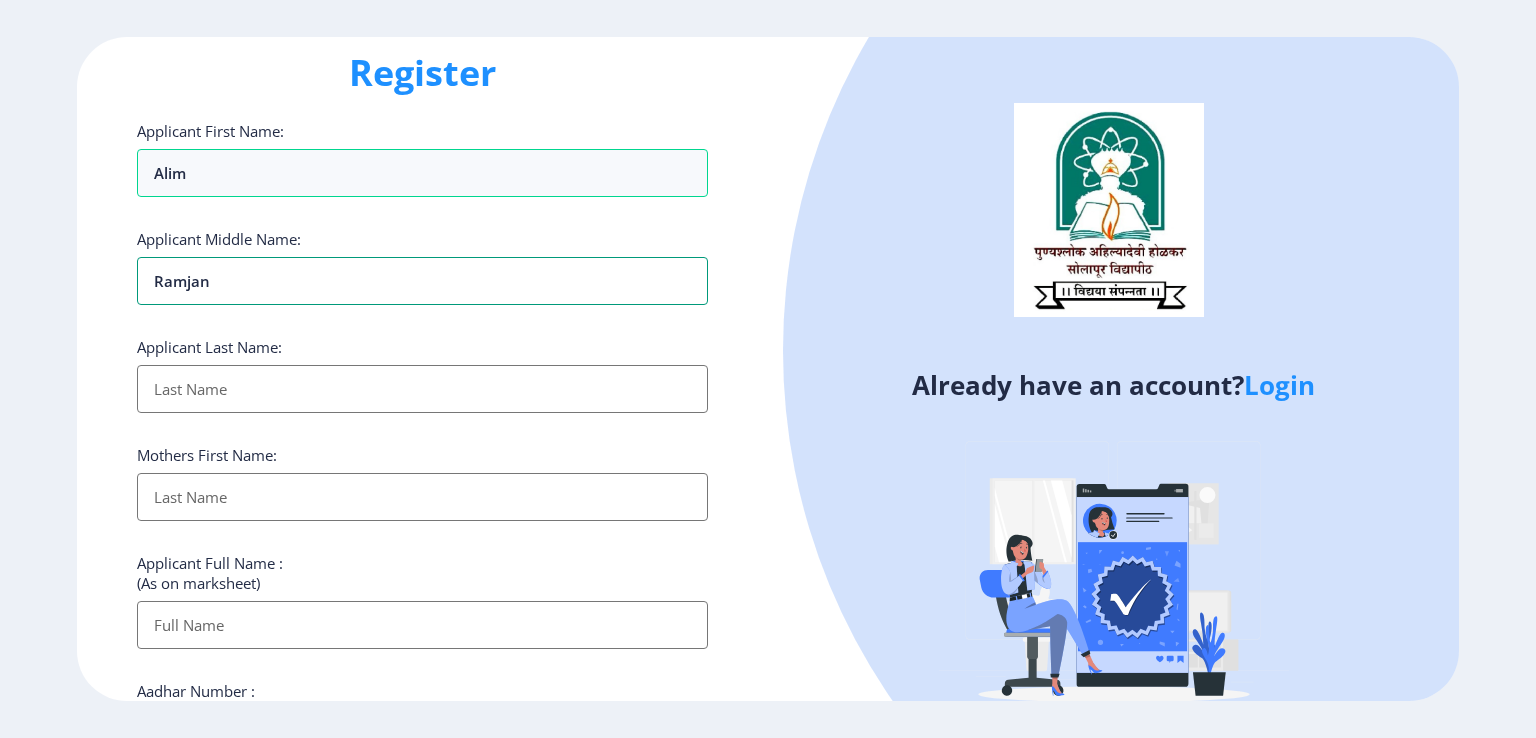 type on "Ramjan" 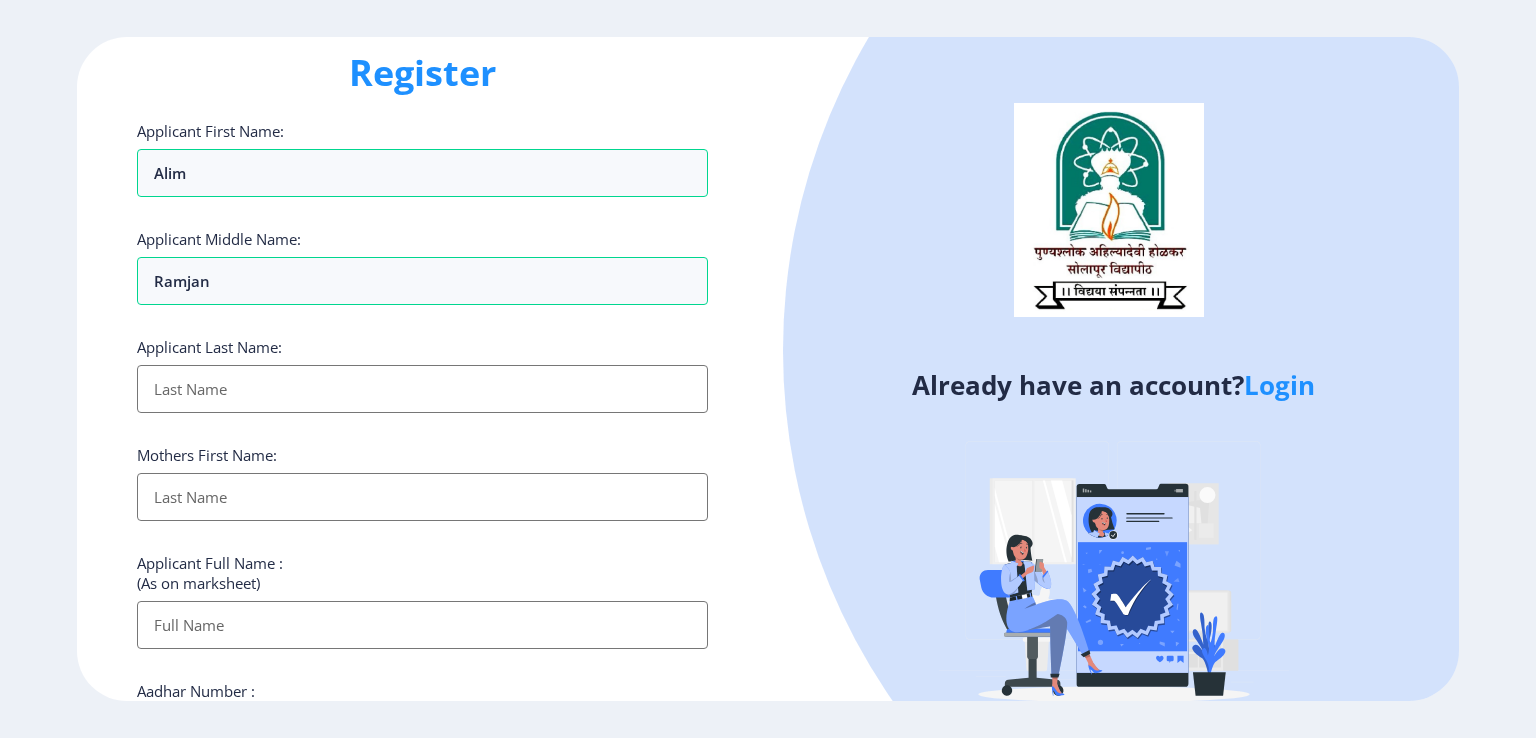 click on "Applicant First Name:" at bounding box center [422, 389] 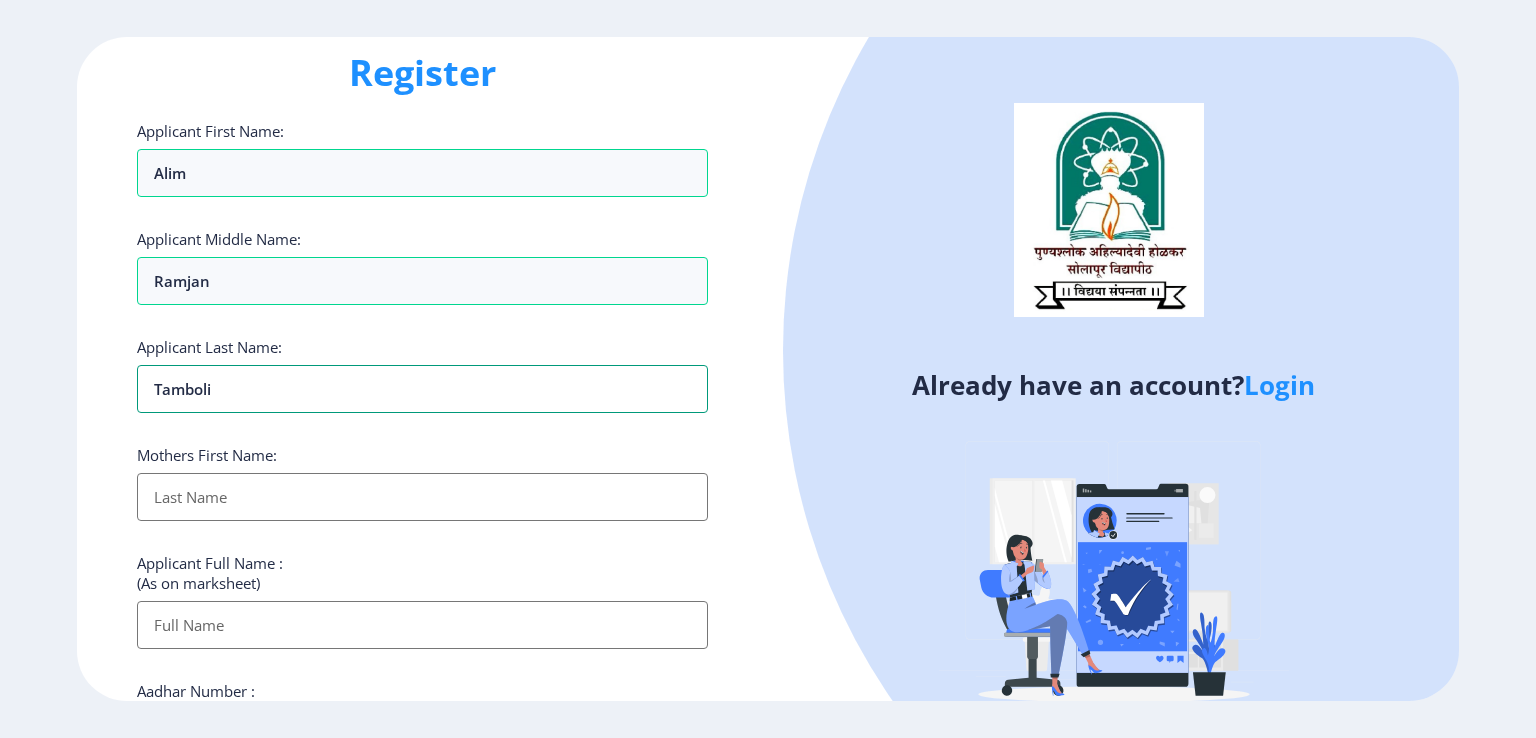 type on "Tamboli" 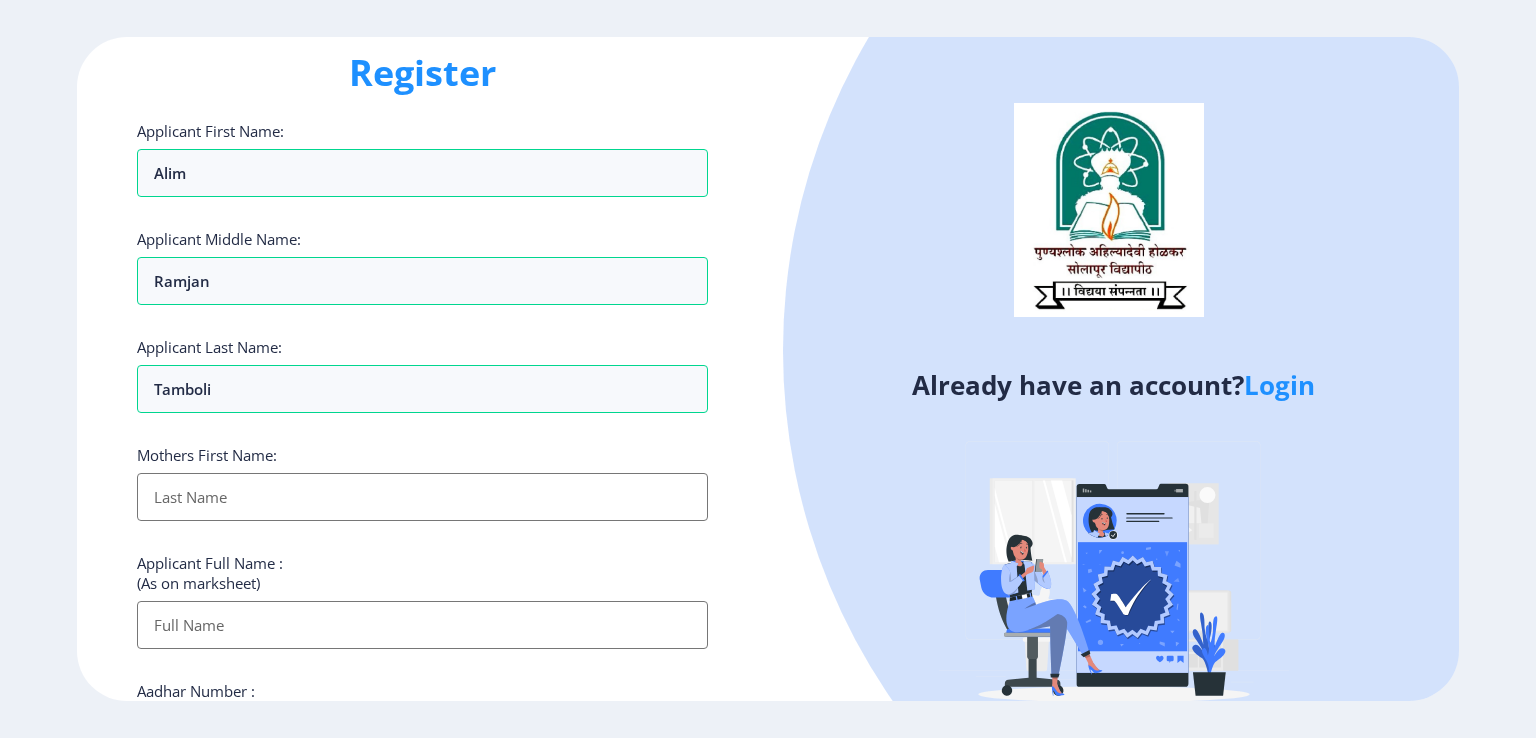 click on "Applicant First Name:" at bounding box center [422, 497] 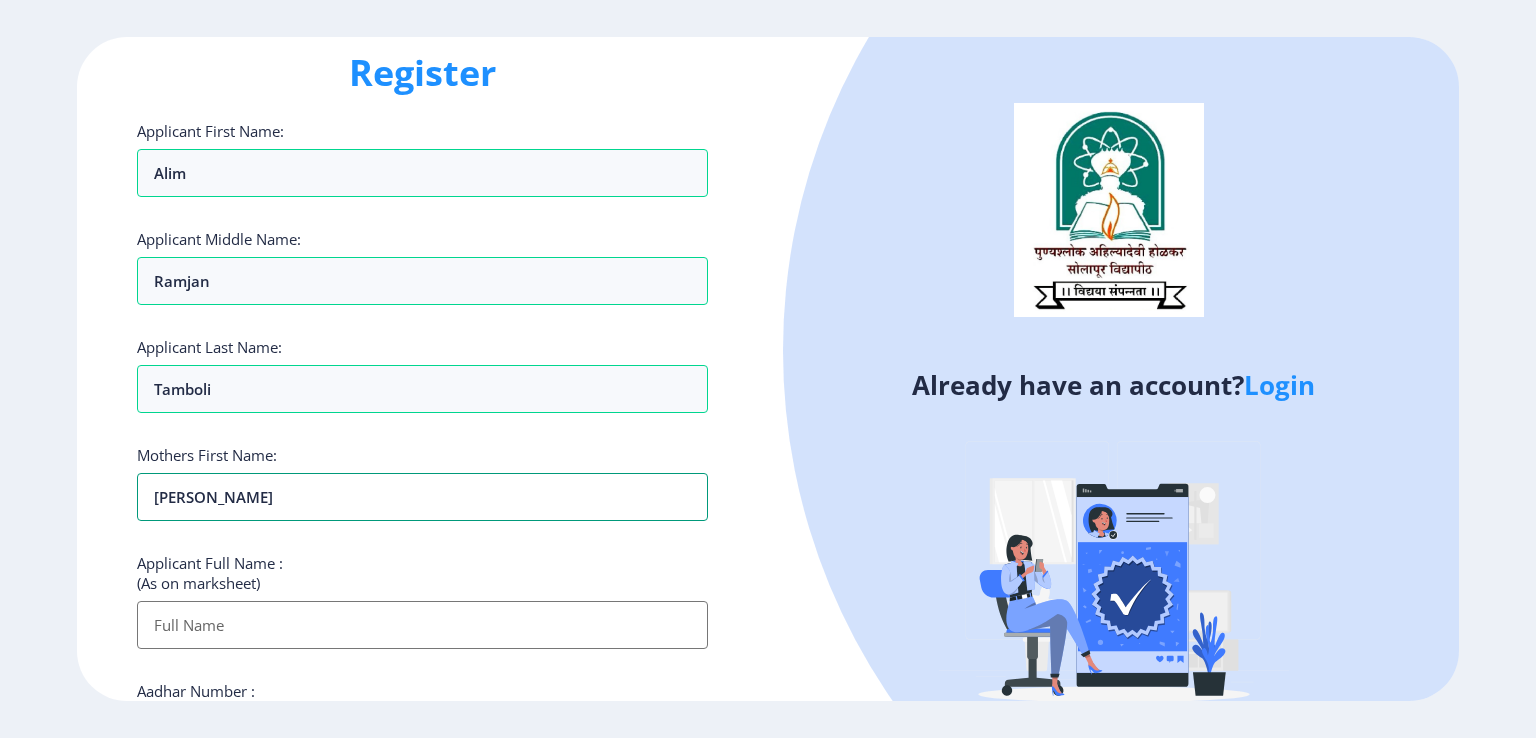 type on "[PERSON_NAME]" 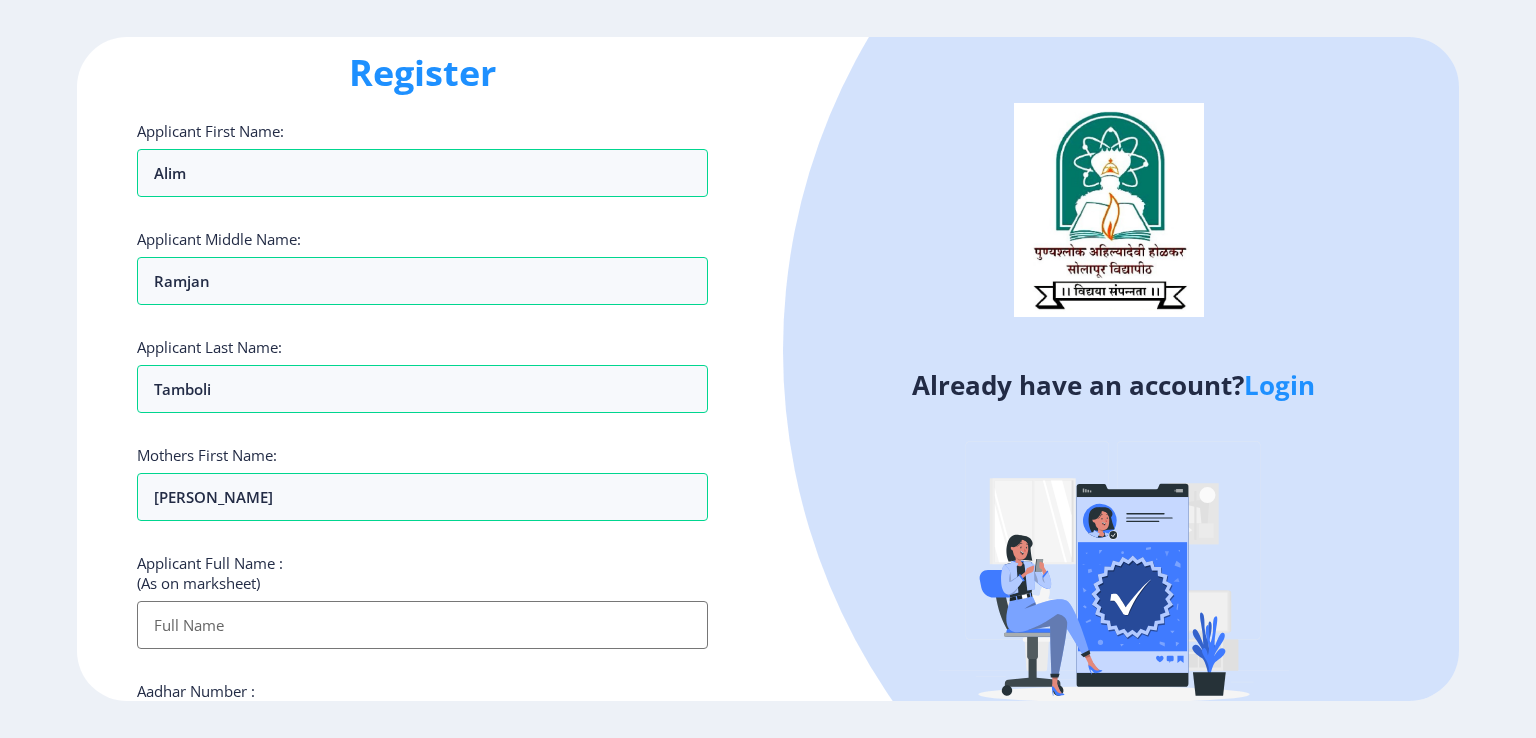 click on "Applicant First Name:" at bounding box center [422, 625] 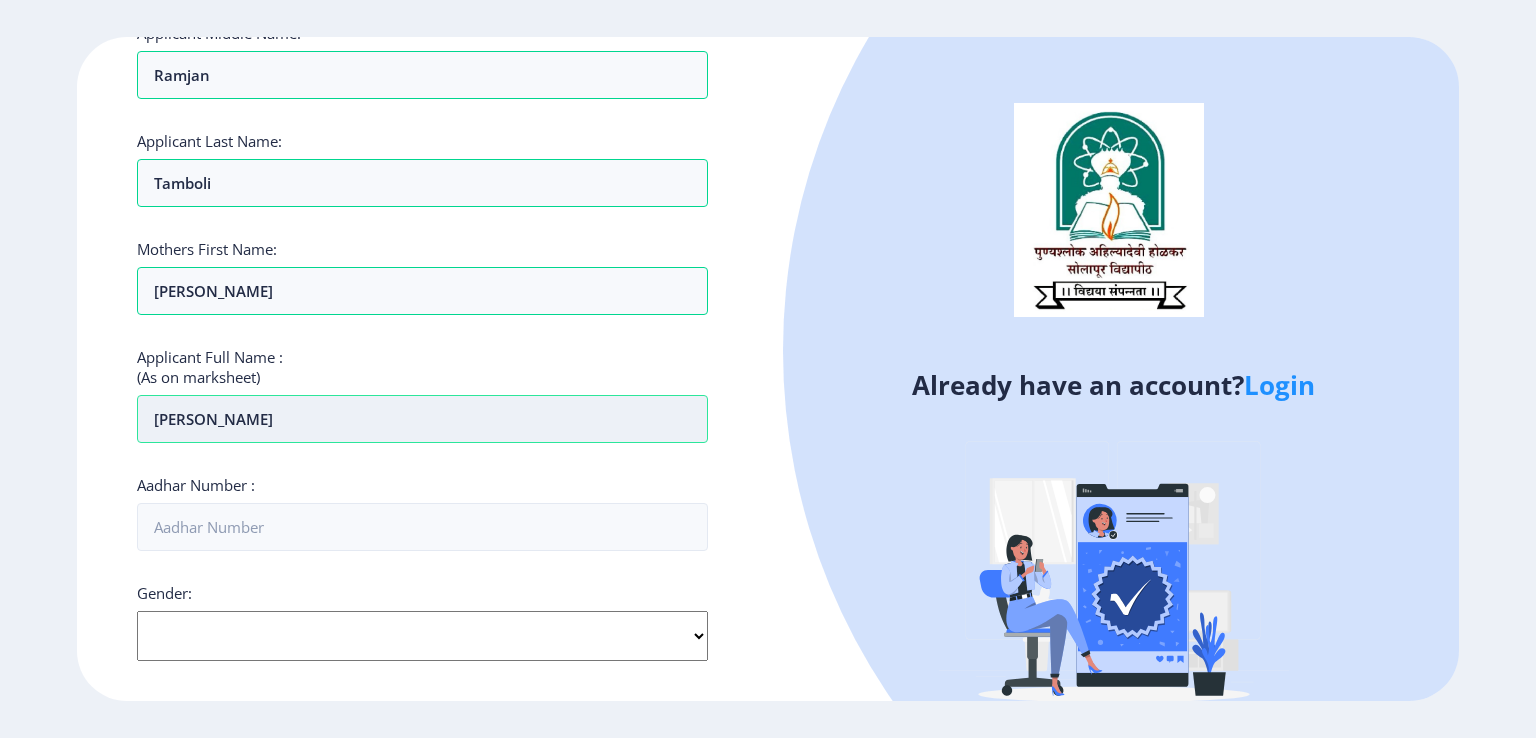 scroll, scrollTop: 248, scrollLeft: 0, axis: vertical 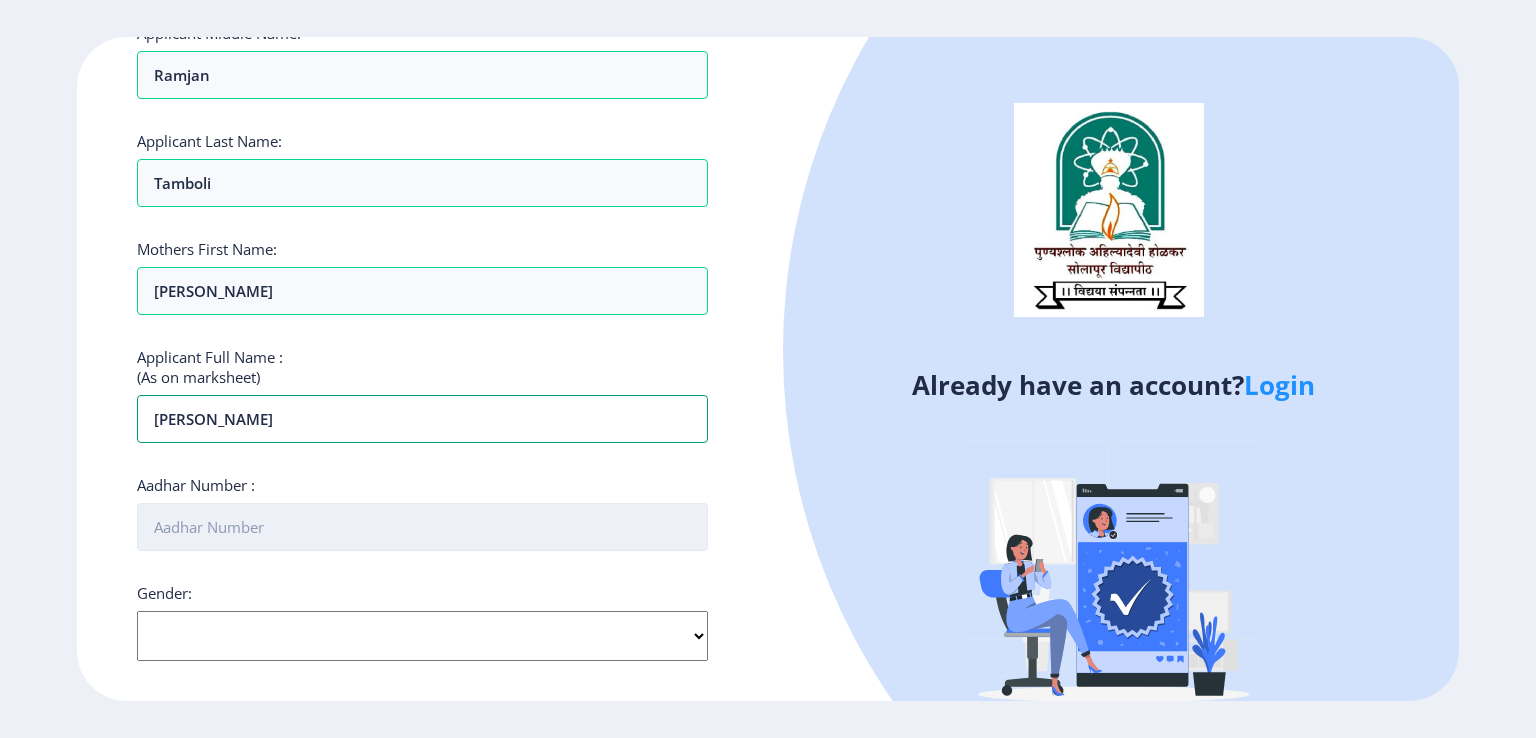 type on "[PERSON_NAME]" 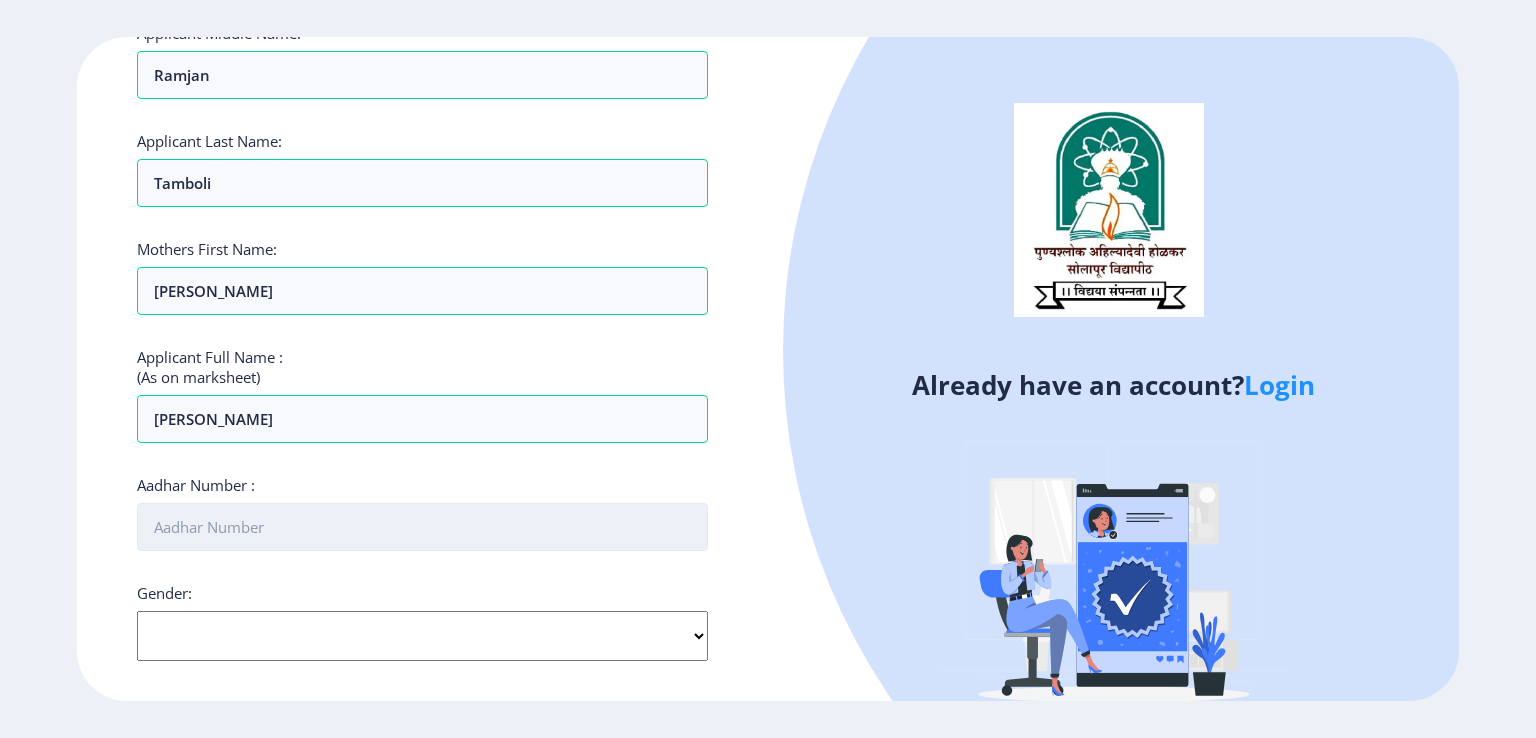 click on "Aadhar Number :" at bounding box center [422, 527] 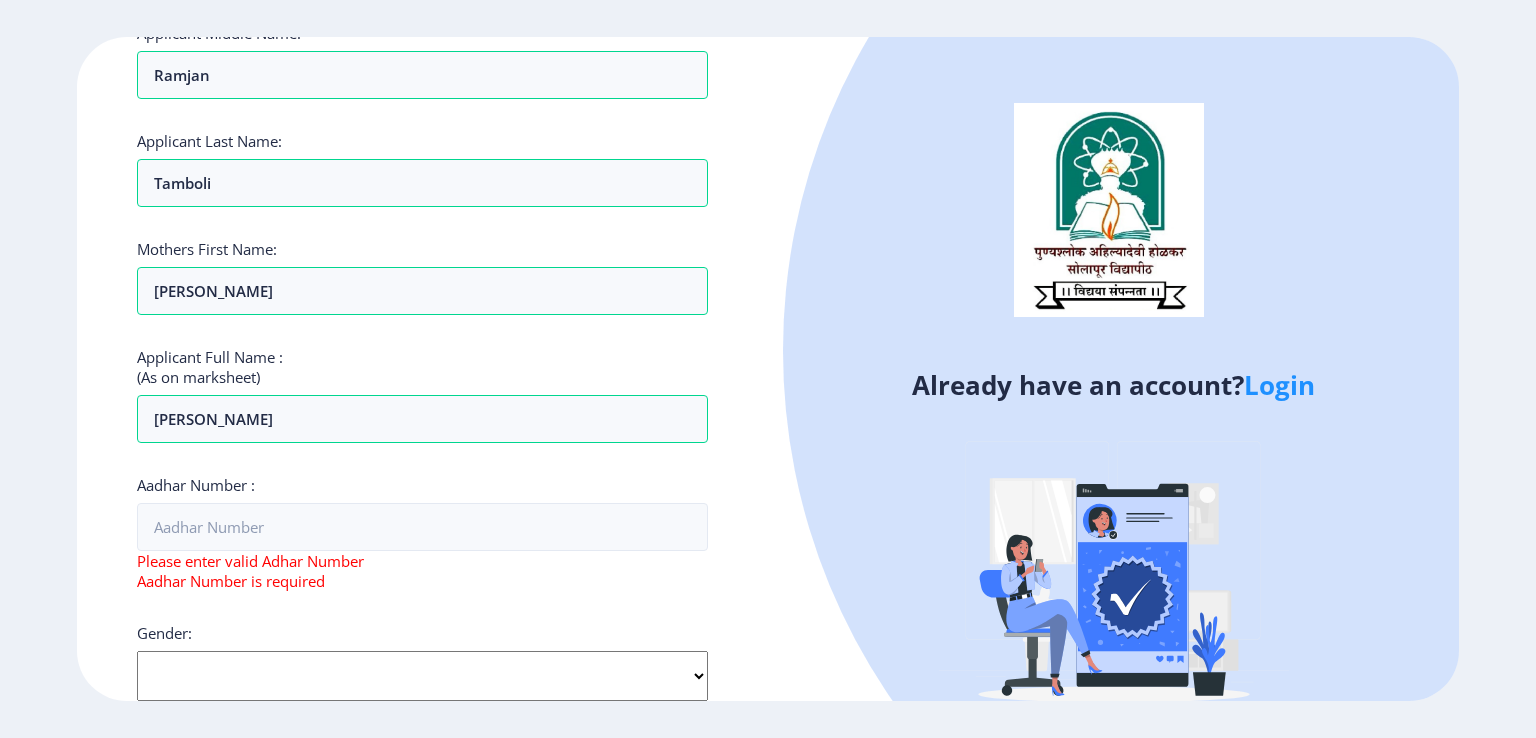 click on "Gender: Select Gender [DEMOGRAPHIC_DATA] [DEMOGRAPHIC_DATA] Other" 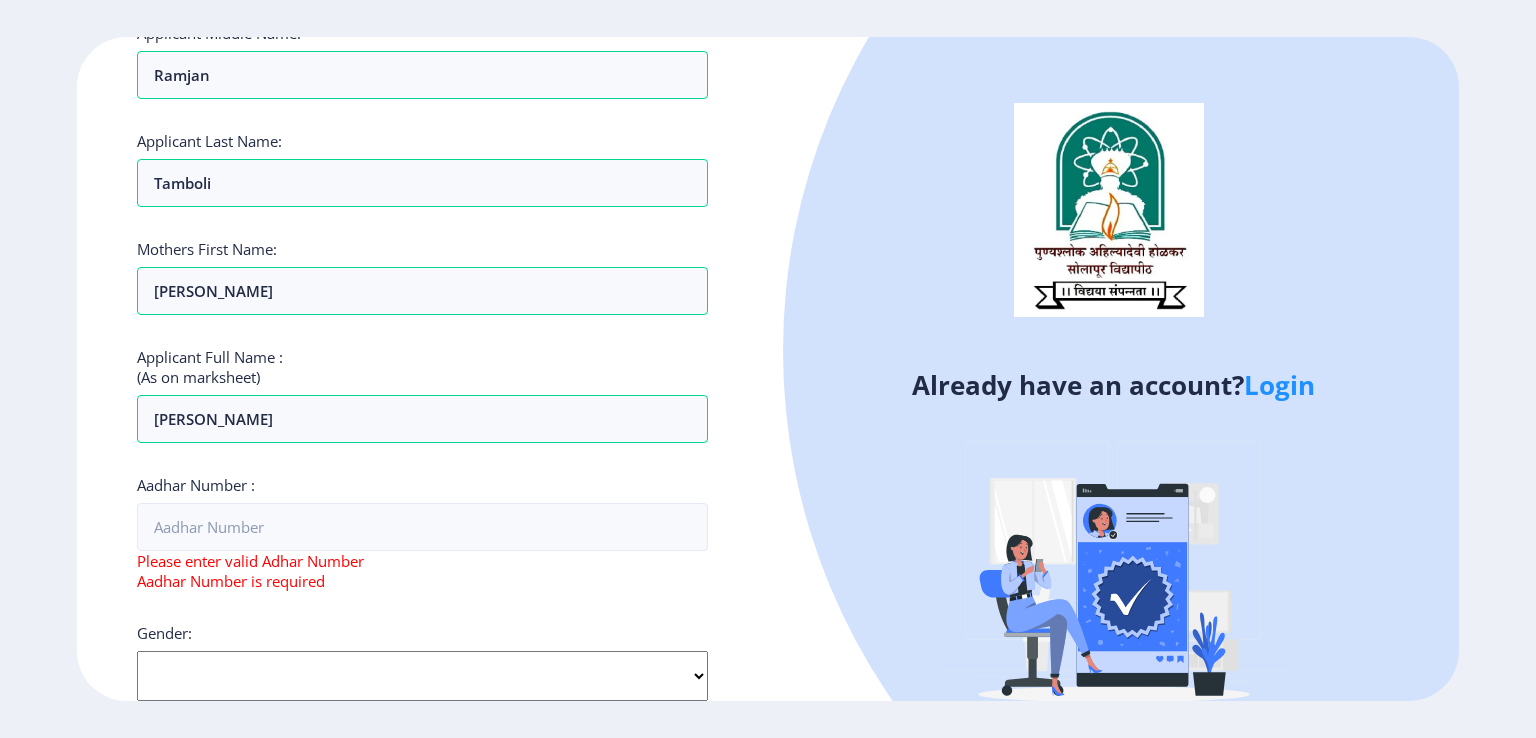 select on "[DEMOGRAPHIC_DATA]" 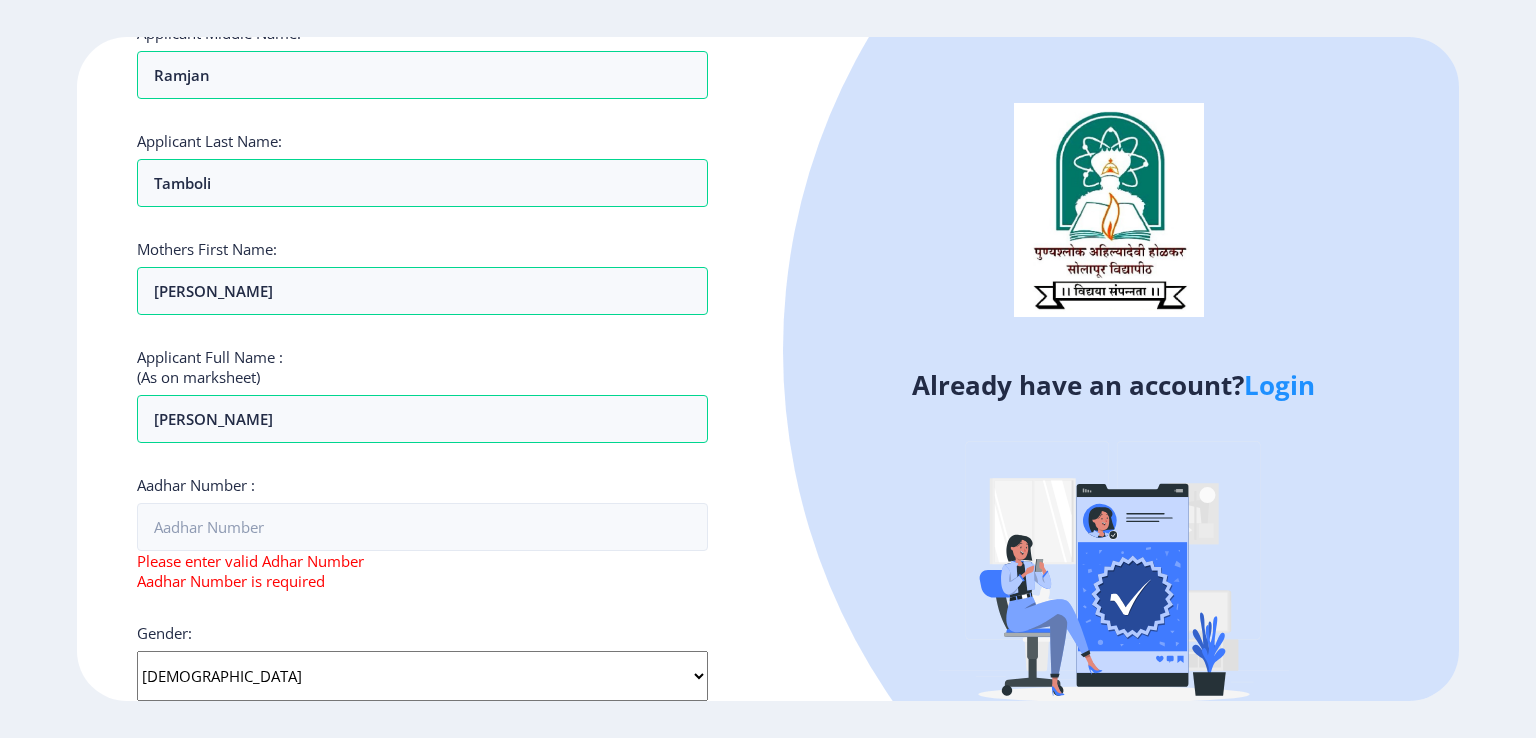click on "Select Gender [DEMOGRAPHIC_DATA] [DEMOGRAPHIC_DATA] Other" 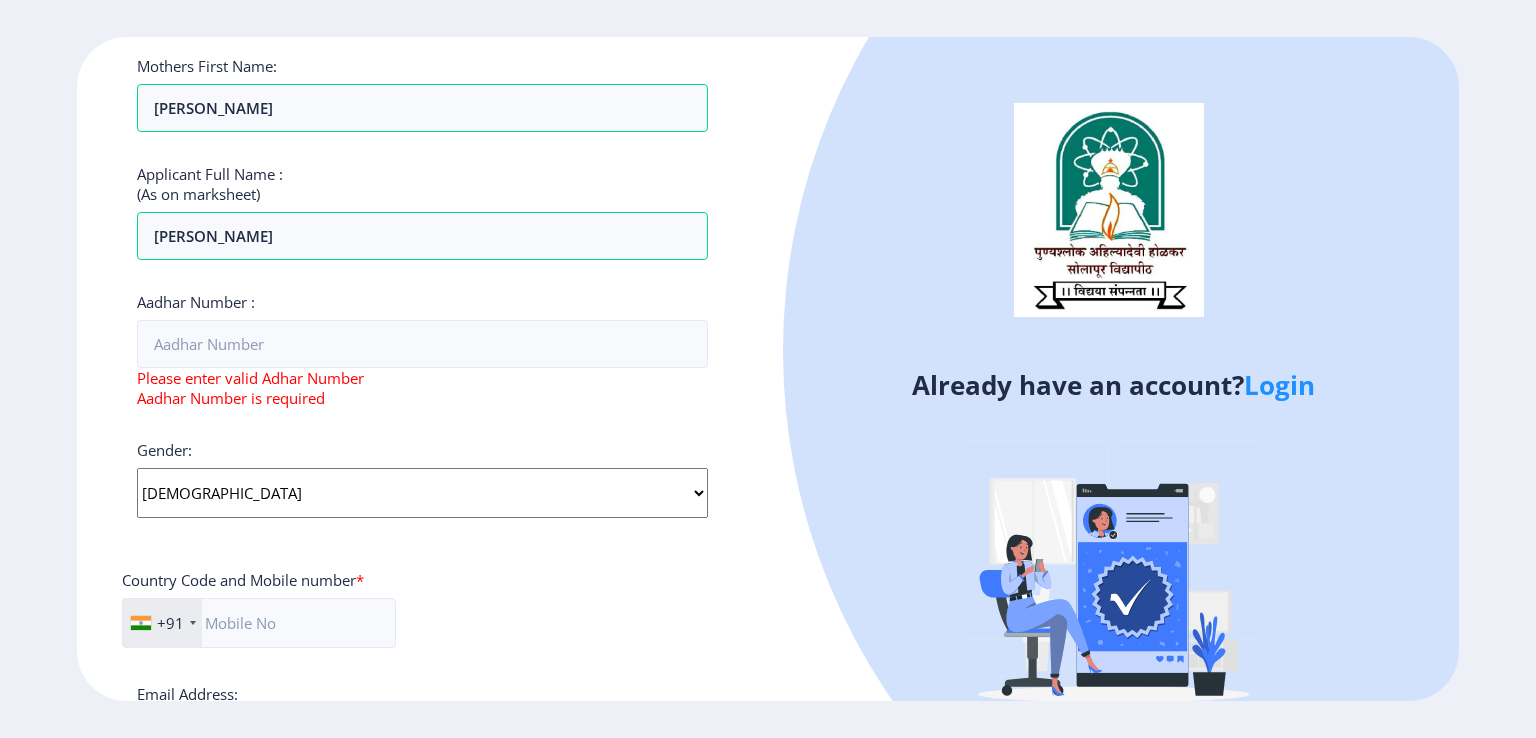 scroll, scrollTop: 432, scrollLeft: 0, axis: vertical 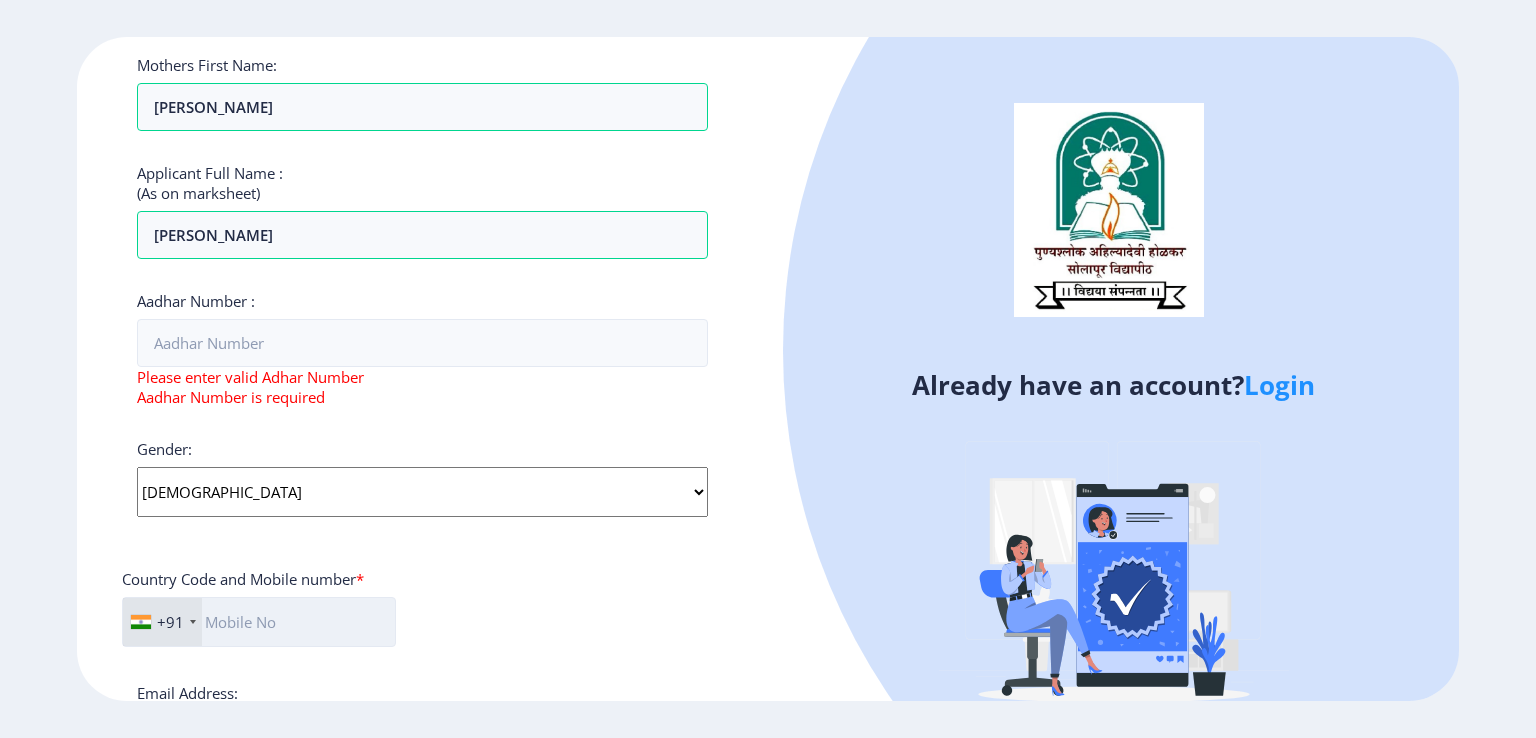 click 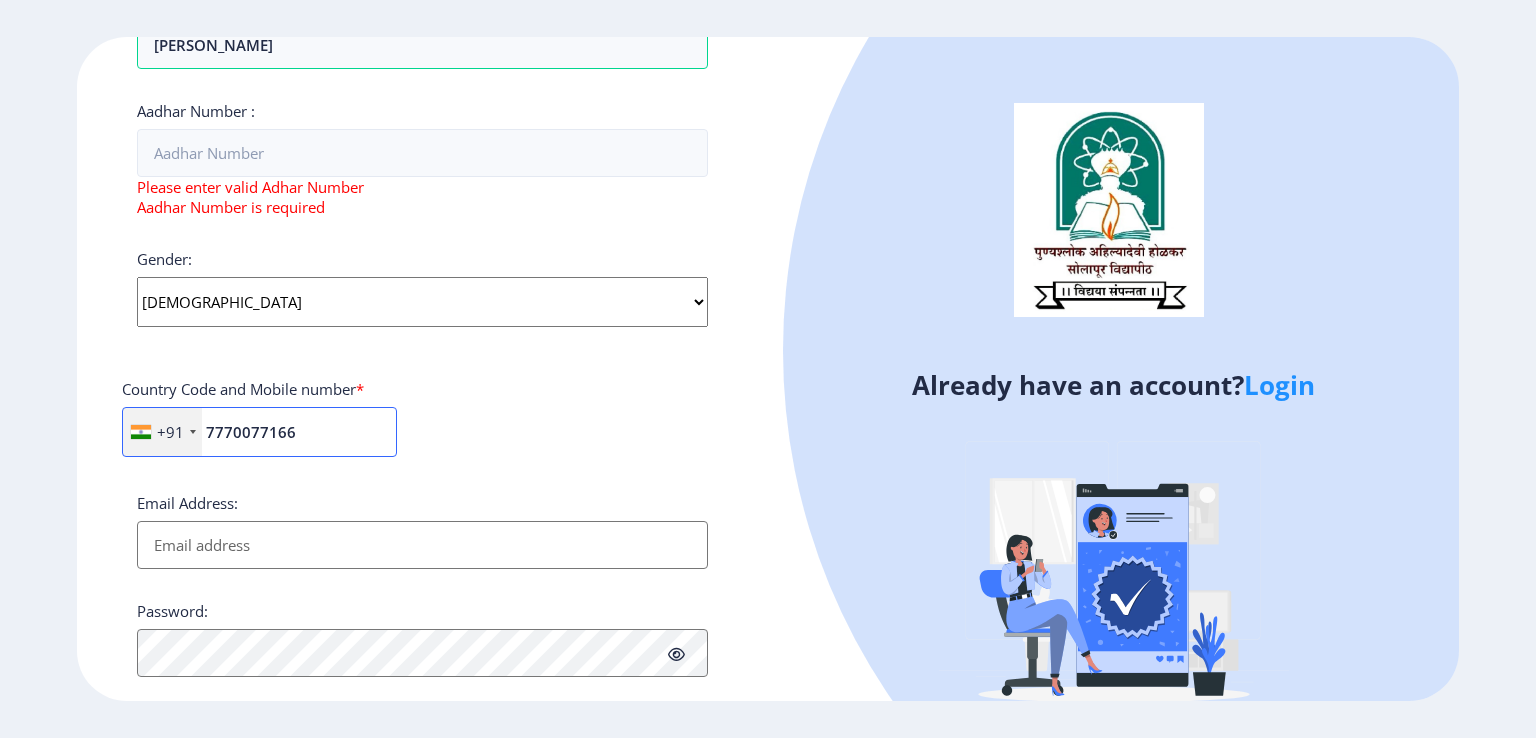 scroll, scrollTop: 623, scrollLeft: 0, axis: vertical 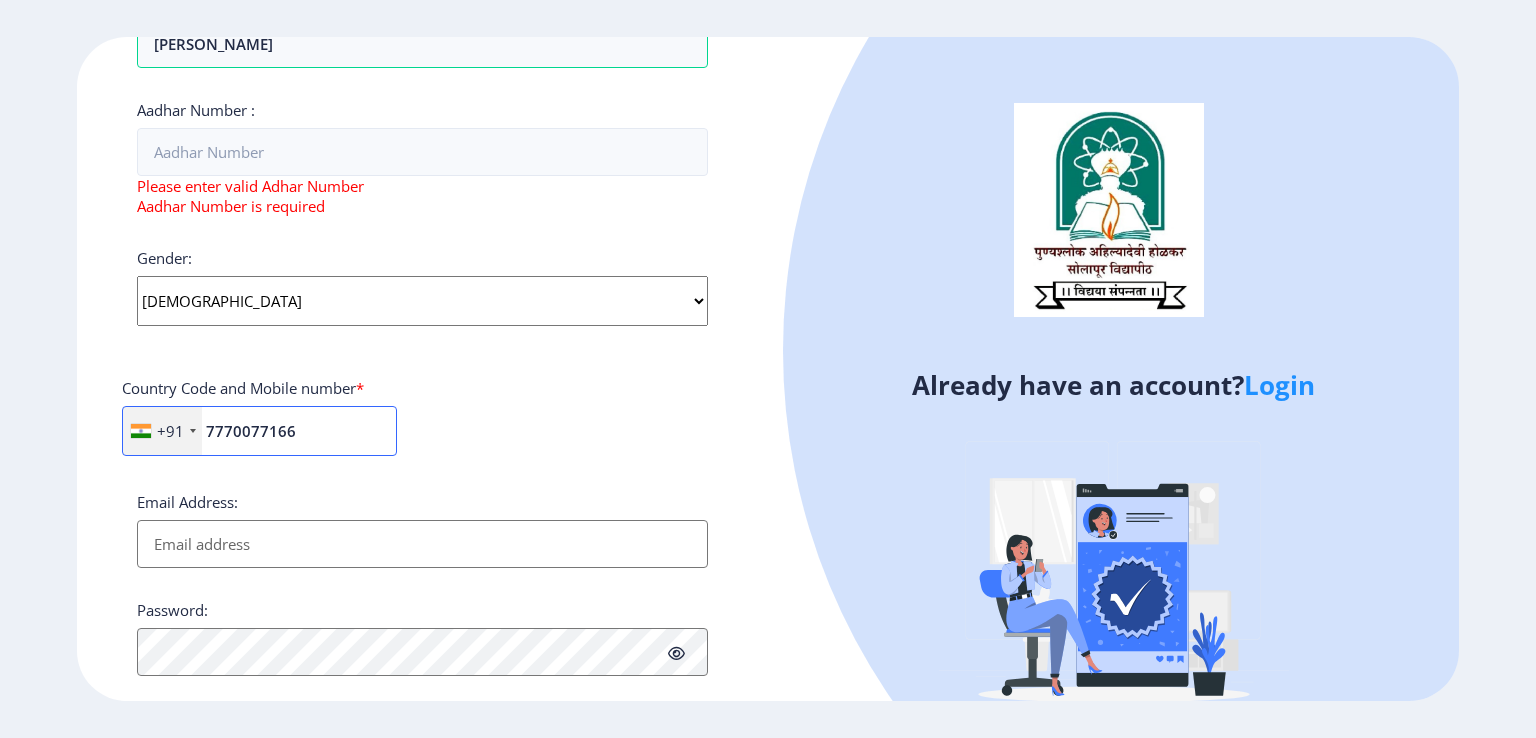 type on "7770077166" 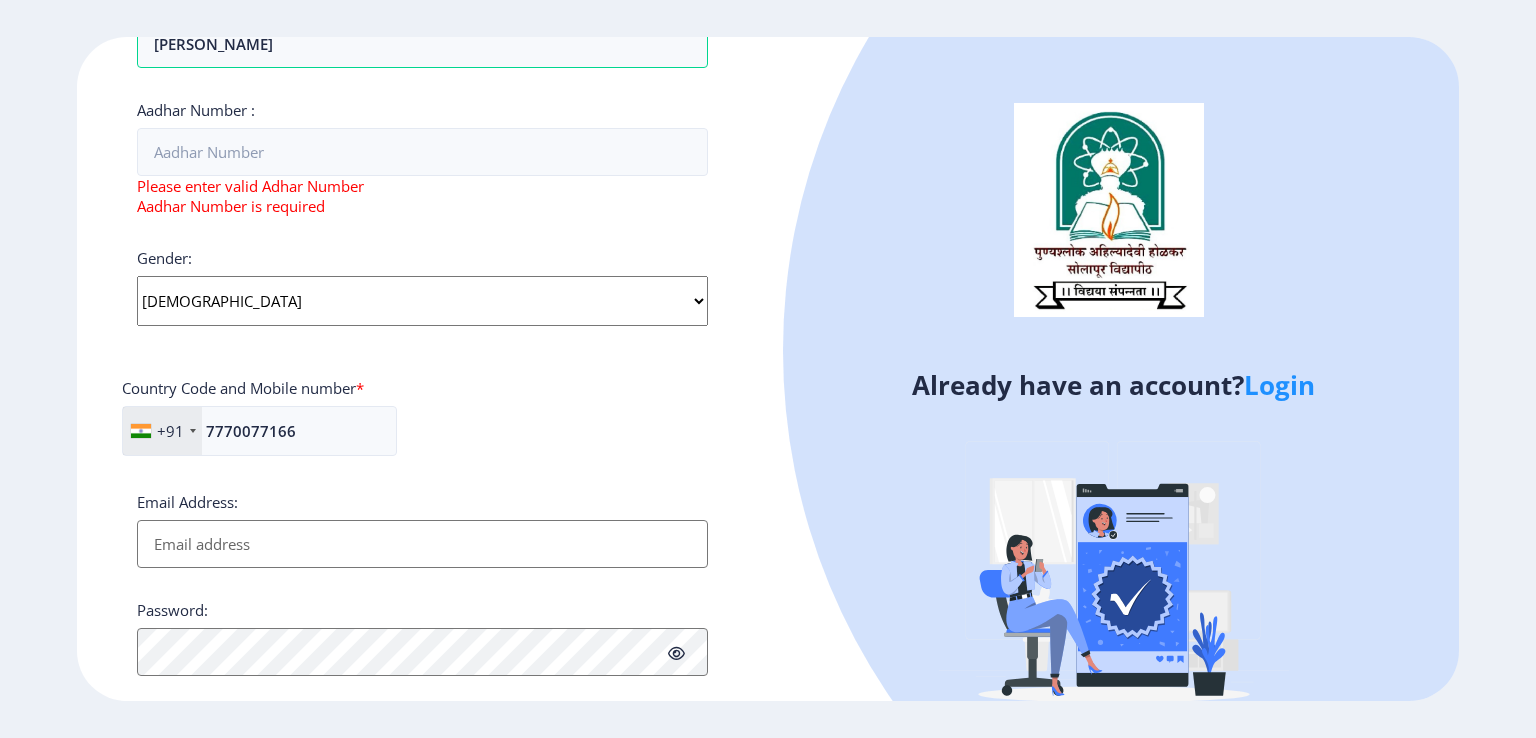 click on "Email Address:" at bounding box center [422, 544] 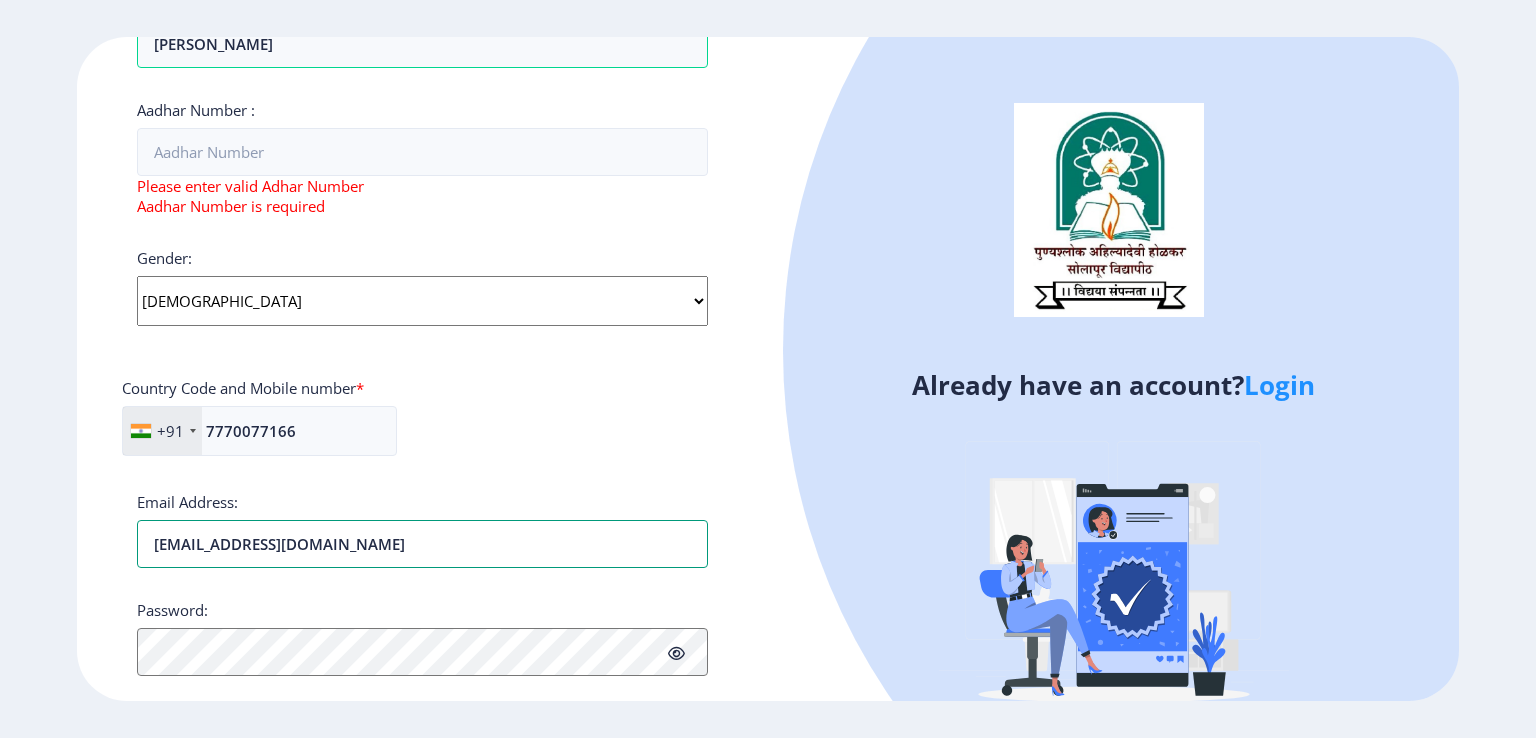 type on "[EMAIL_ADDRESS][DOMAIN_NAME]" 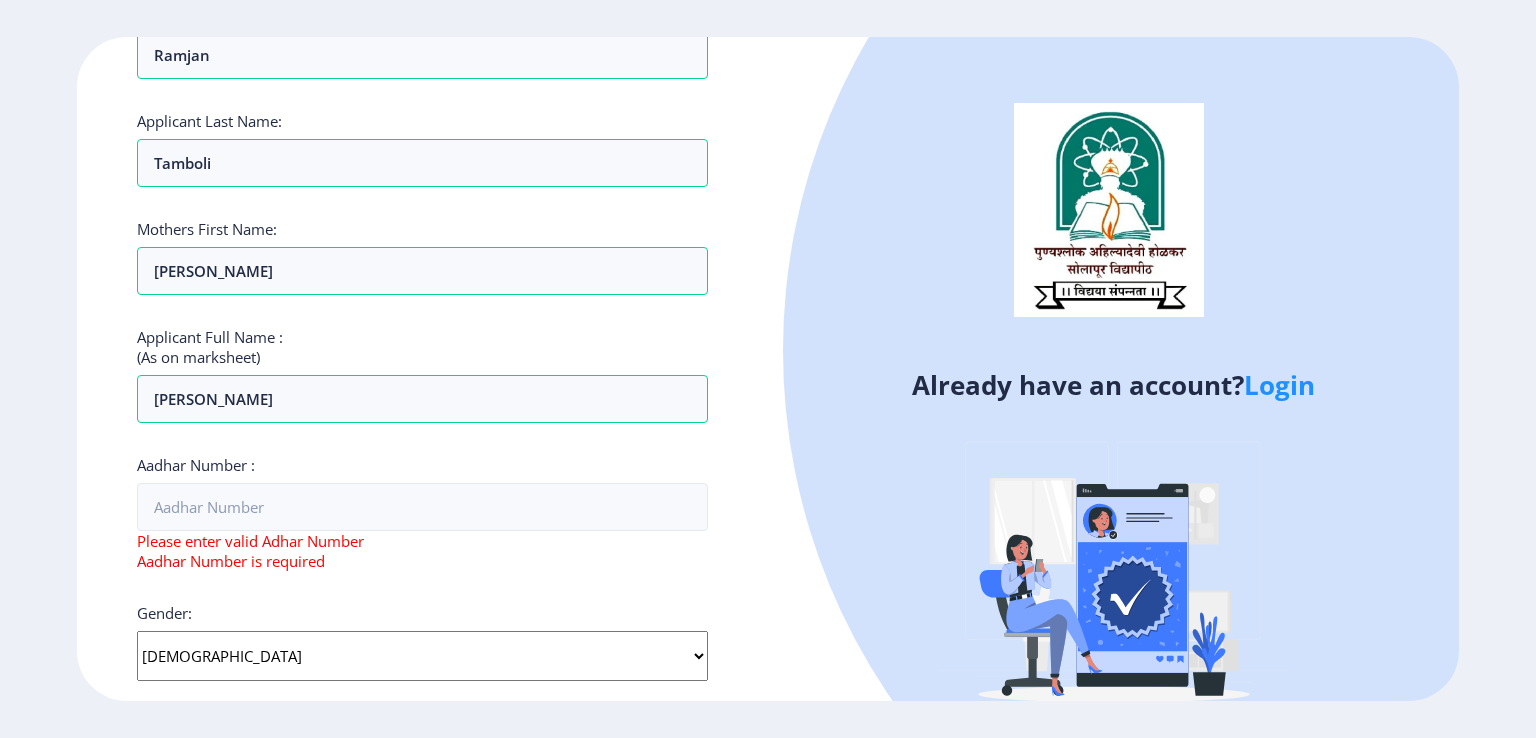 scroll, scrollTop: 300, scrollLeft: 0, axis: vertical 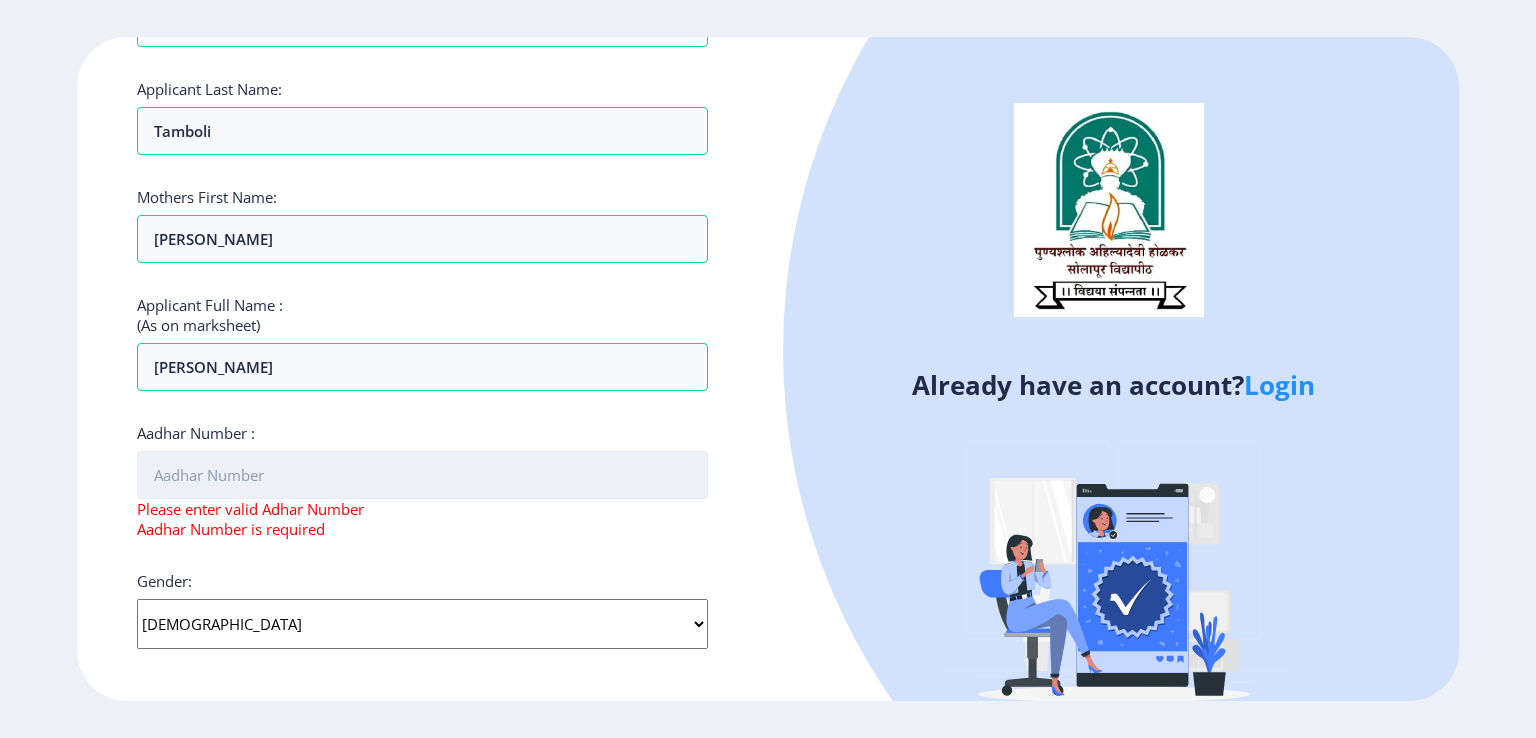 click on "Aadhar Number :" at bounding box center (422, 475) 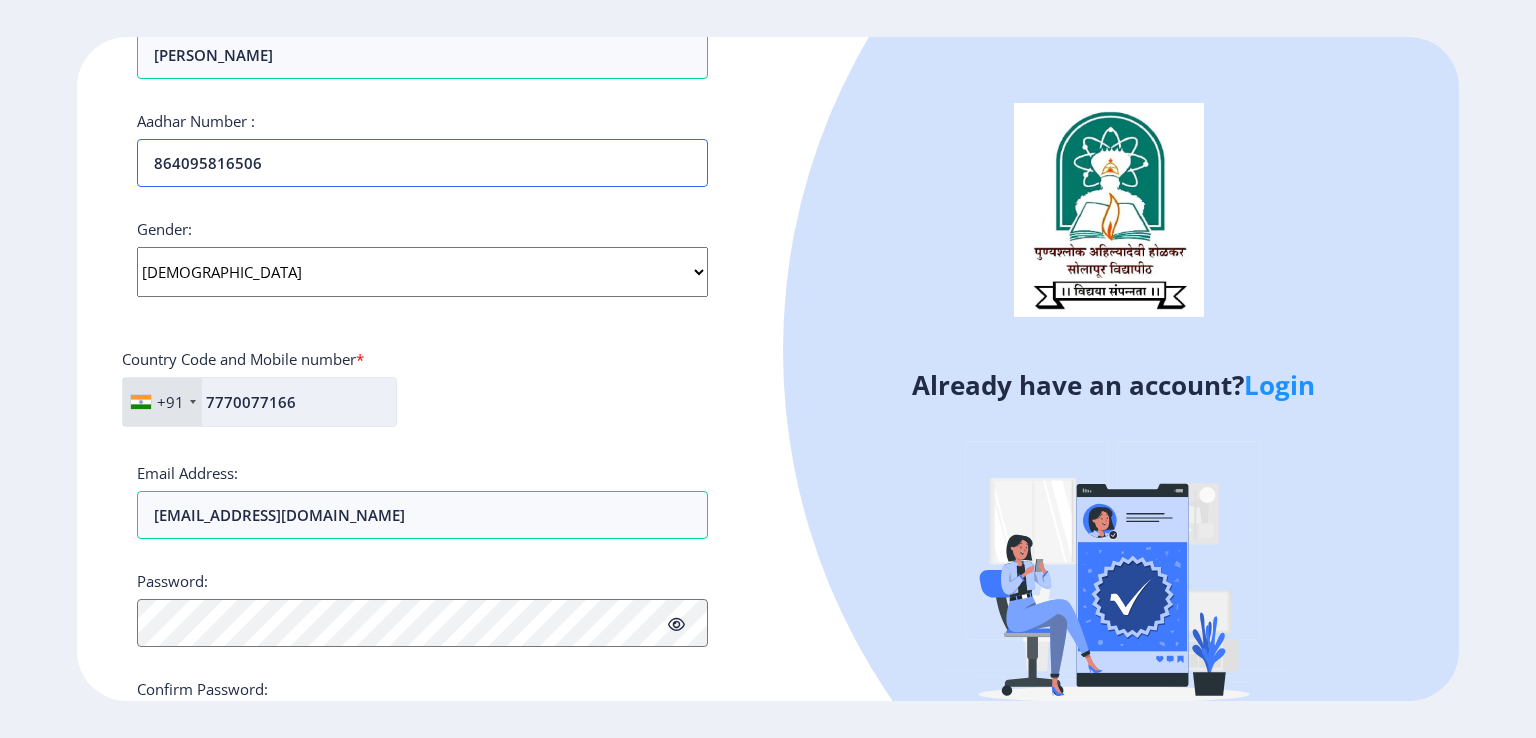 scroll, scrollTop: 725, scrollLeft: 0, axis: vertical 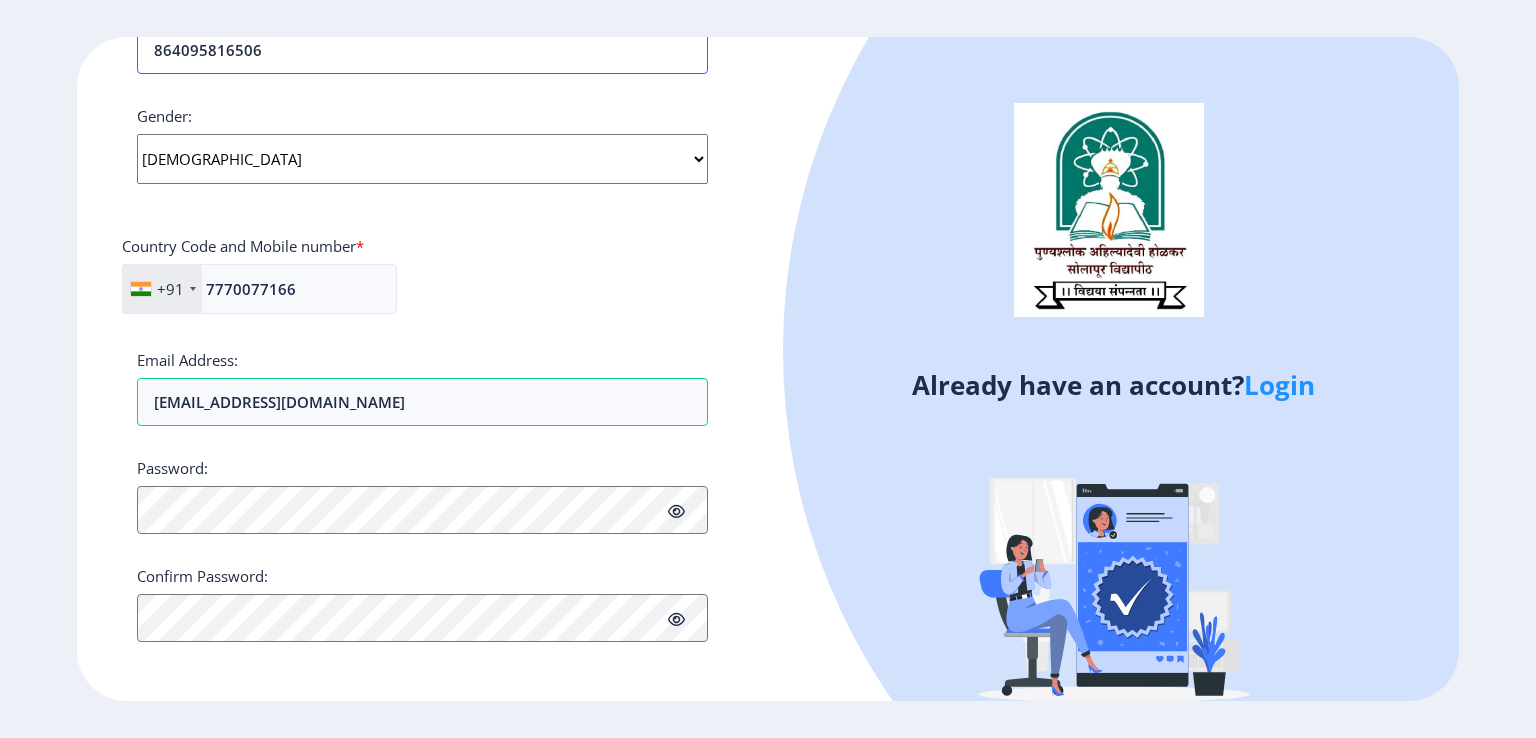 type on "864095816506" 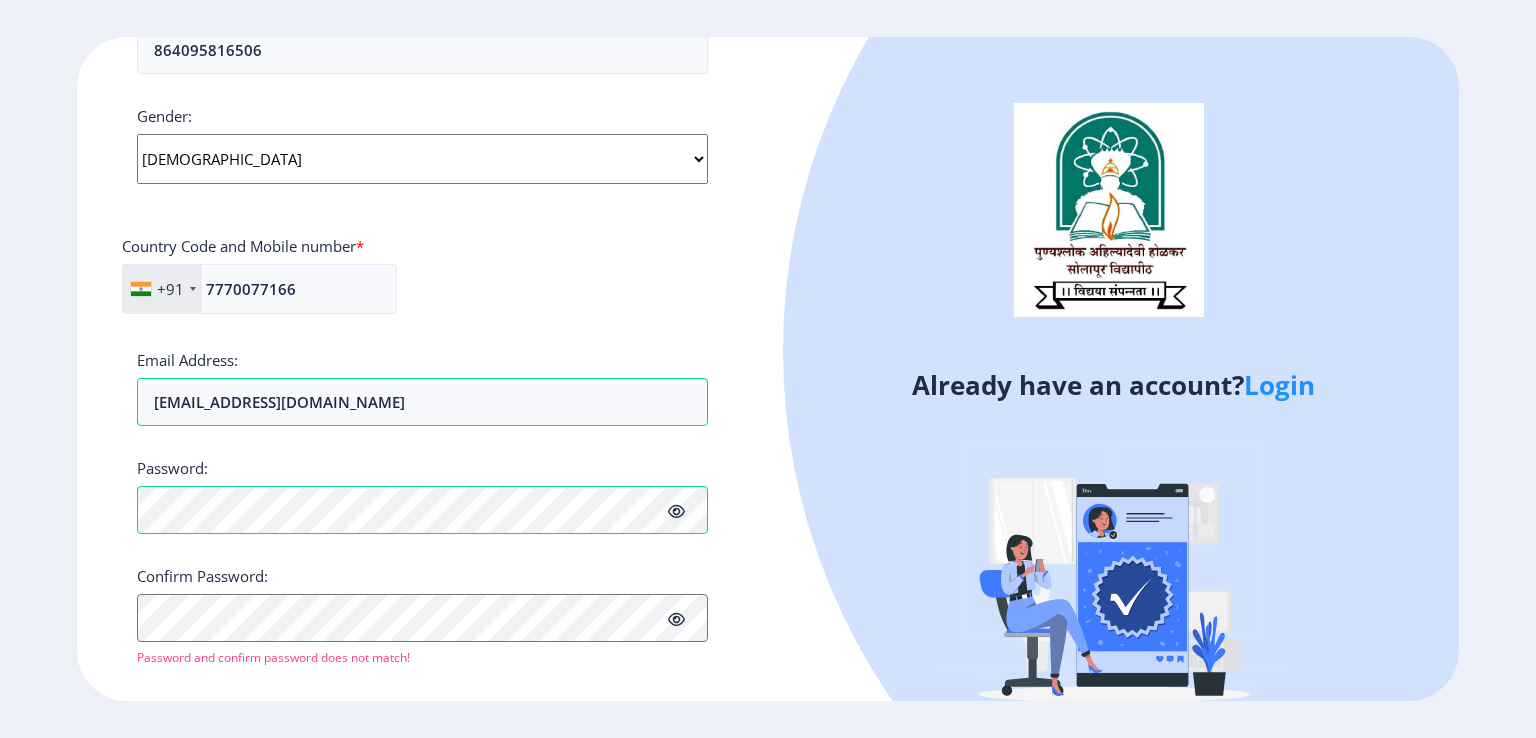 click 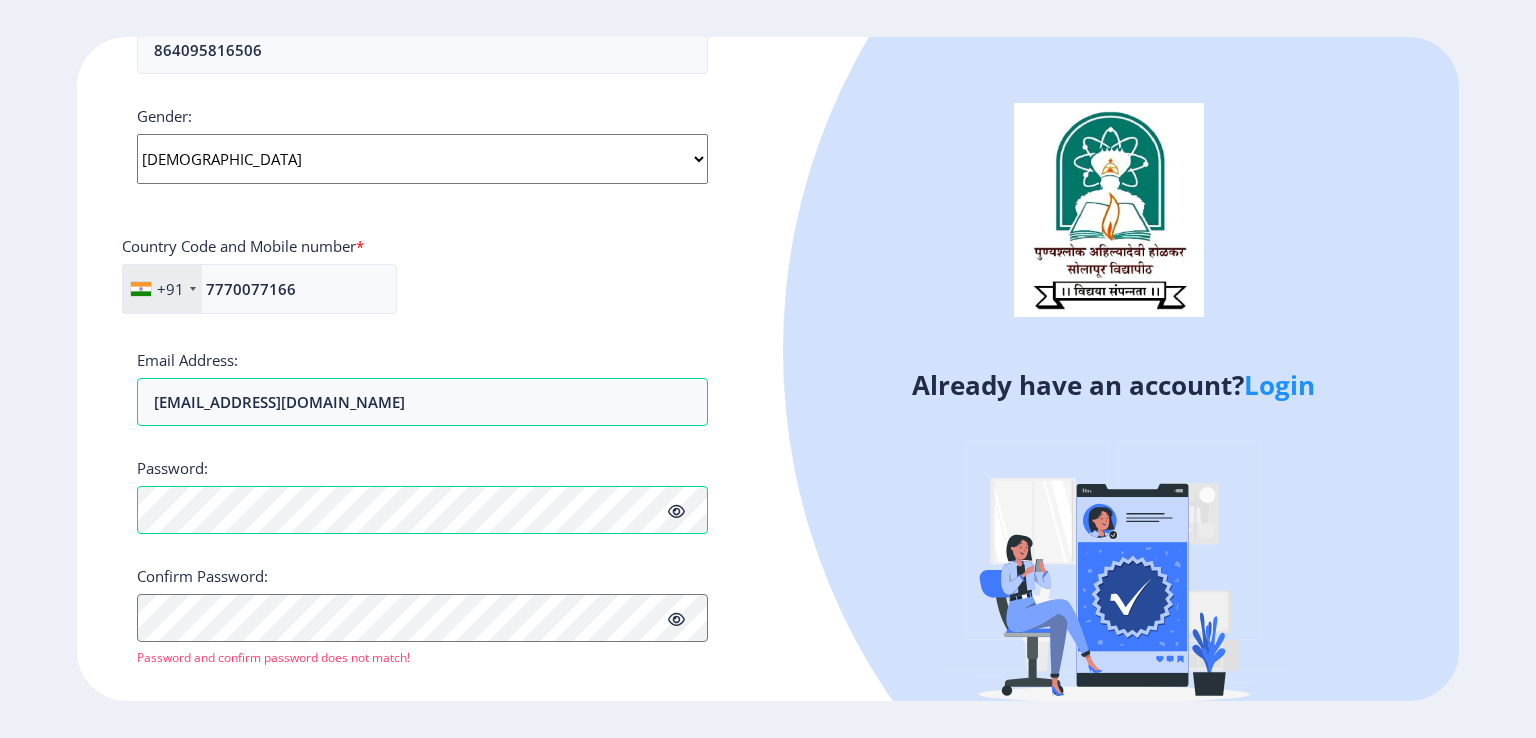 scroll, scrollTop: 749, scrollLeft: 0, axis: vertical 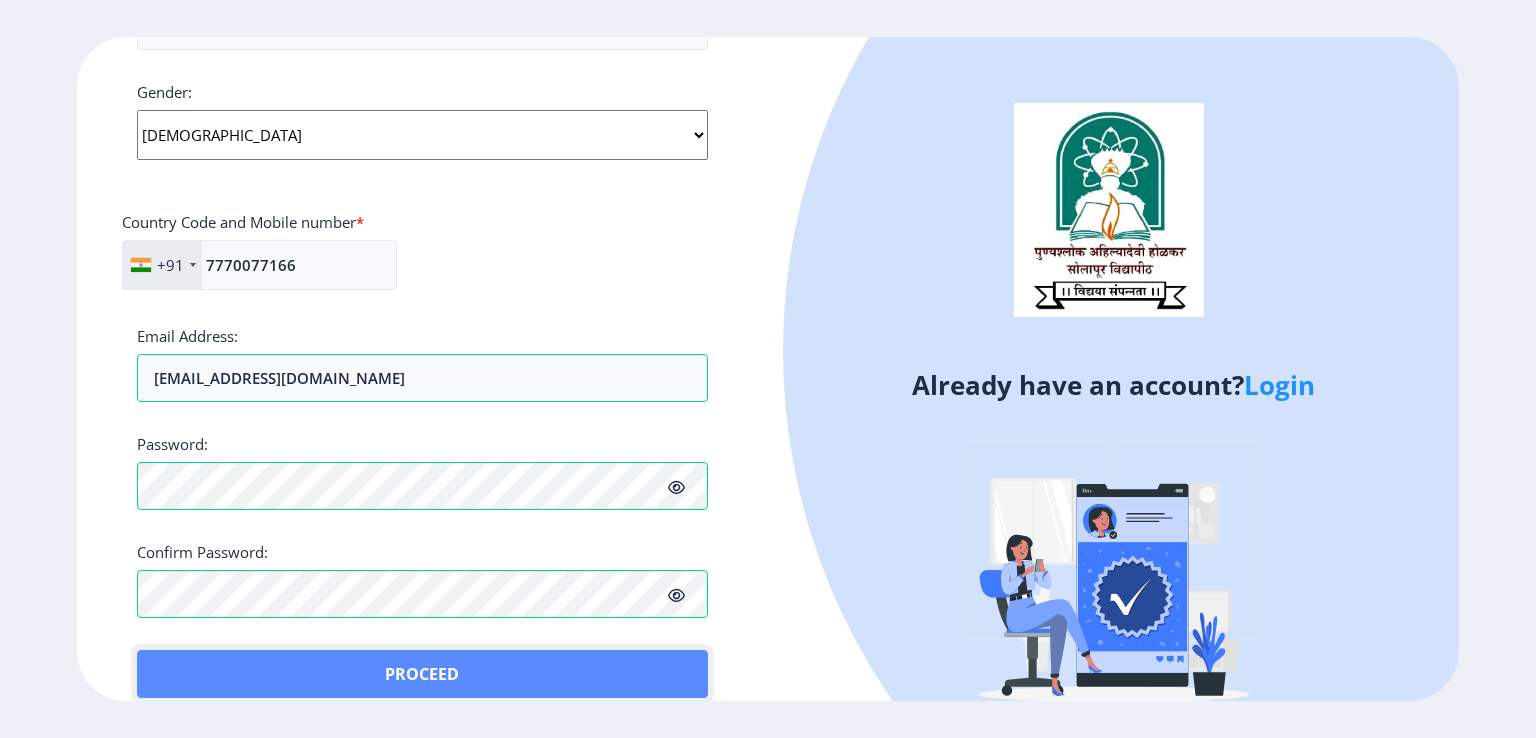 click on "Proceed" 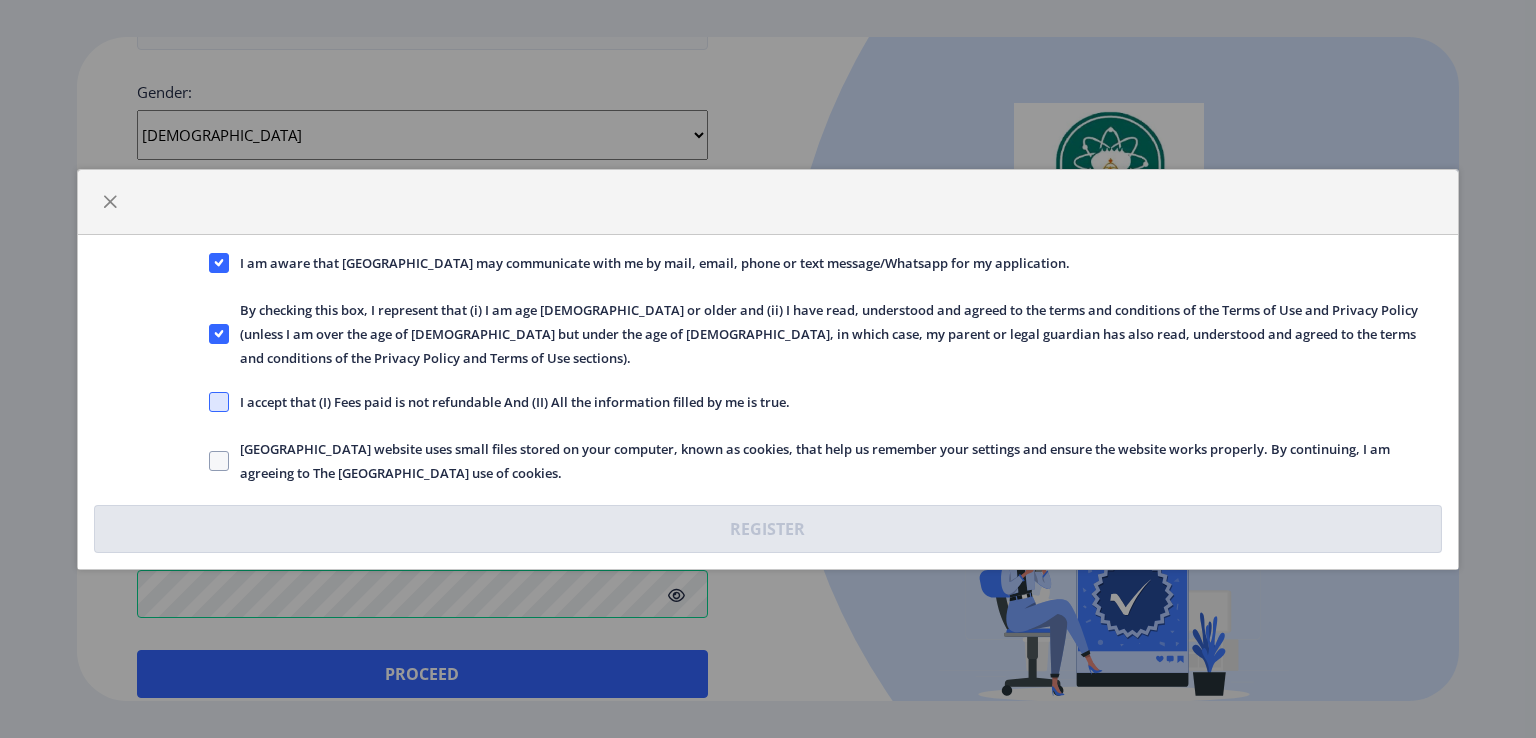 click 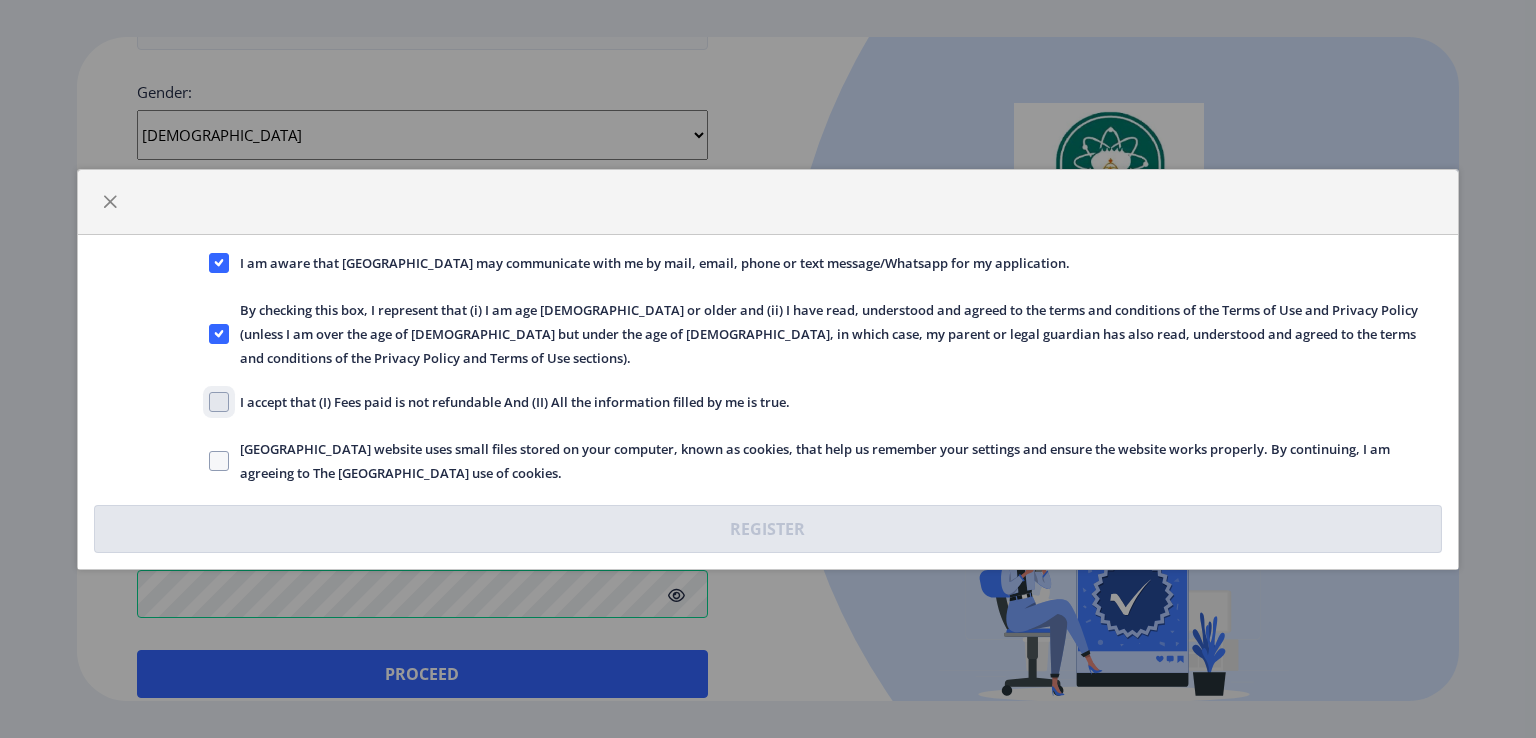 click on "I accept that (I) Fees paid is not refundable And (II) All the information filled by me is true." 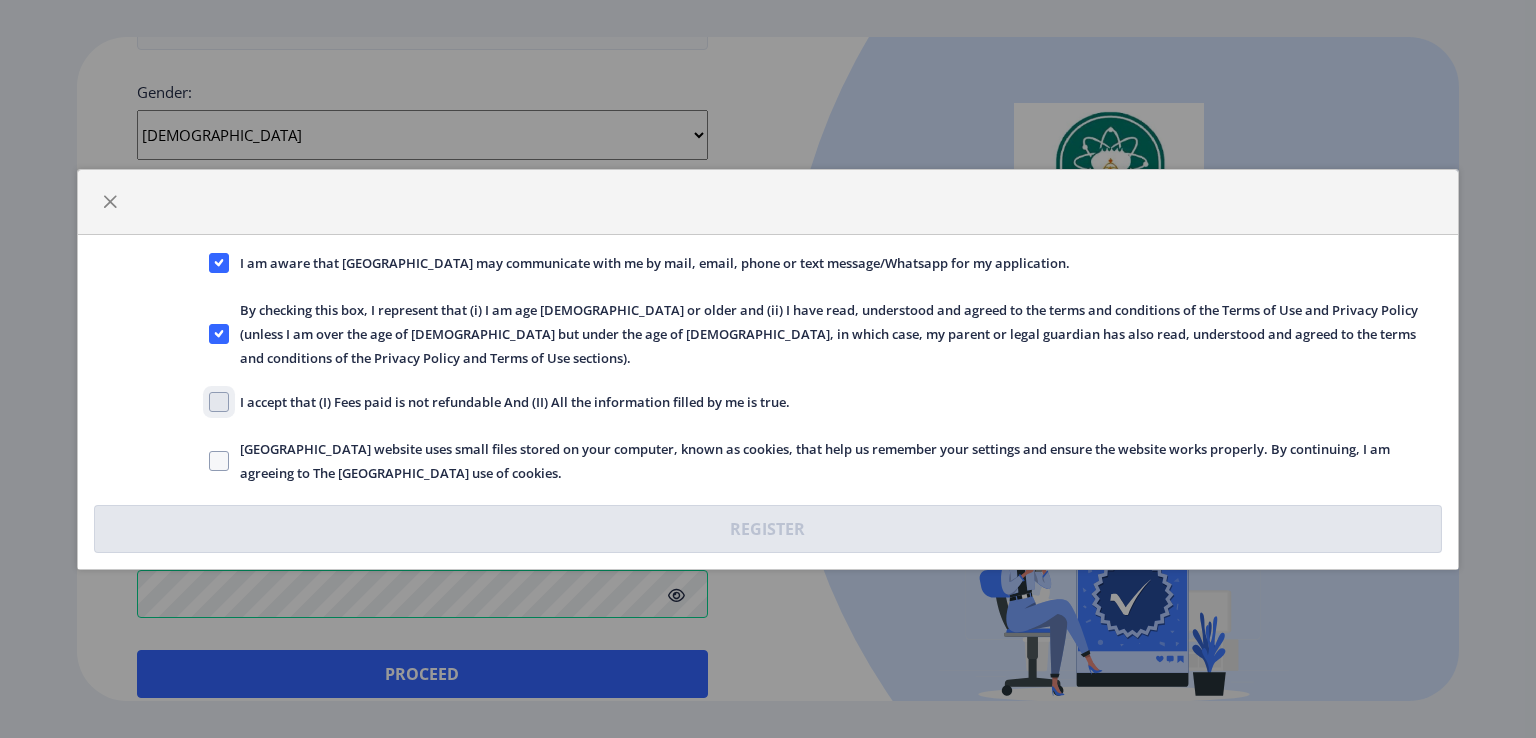checkbox on "true" 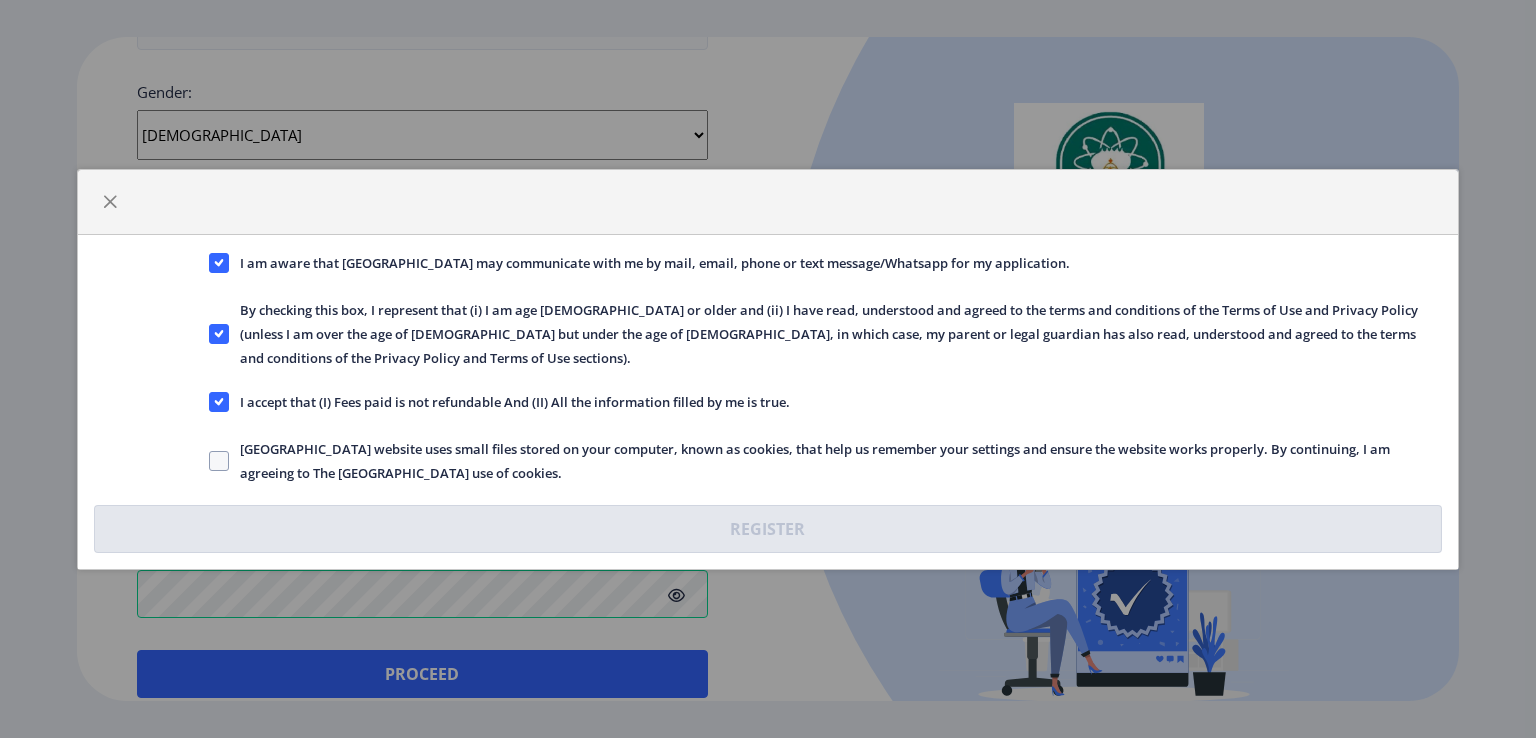 click on "[GEOGRAPHIC_DATA] website uses small files stored on your computer, known as cookies, that help us remember your settings and ensure the website works properly. By continuing, I am agreeing to The [GEOGRAPHIC_DATA] use of cookies." 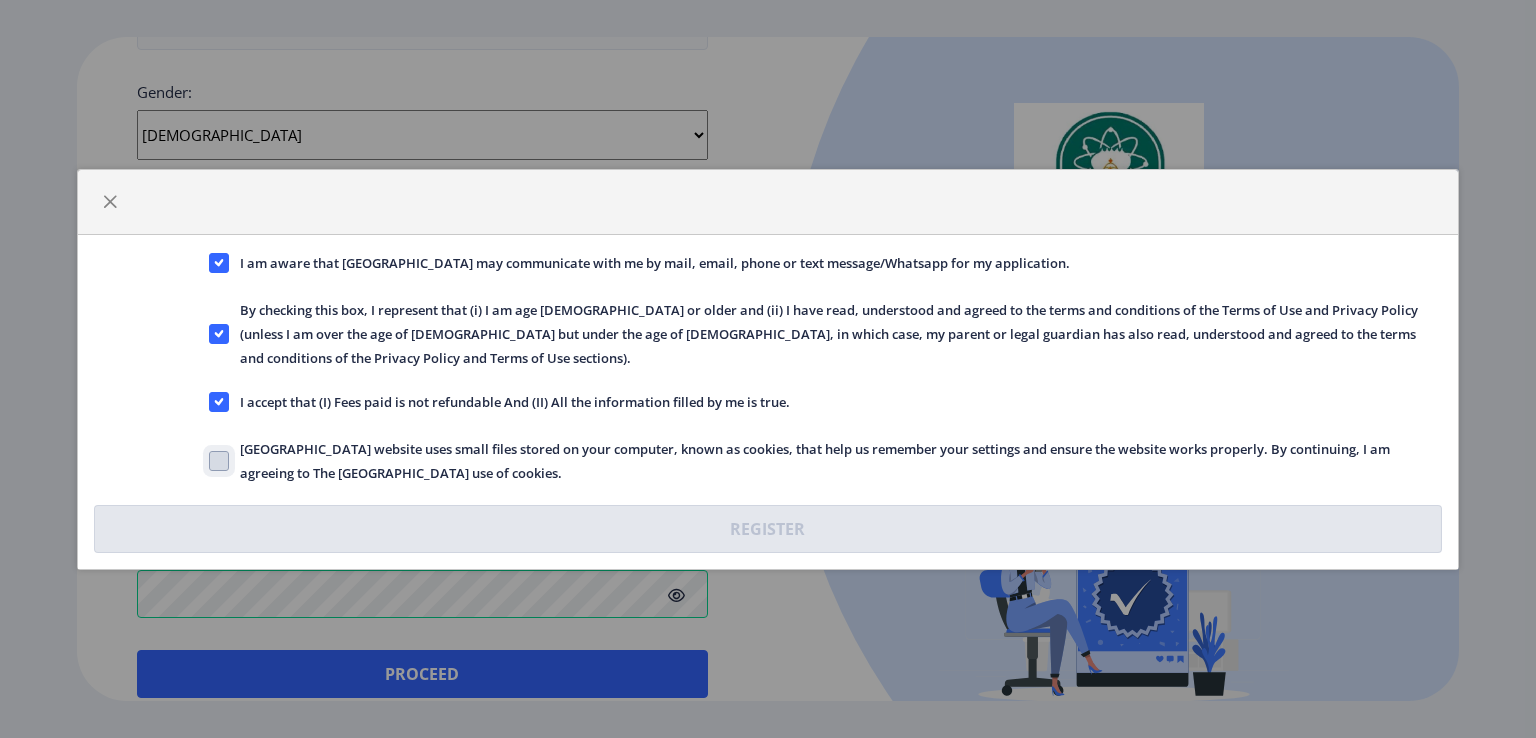 click on "[GEOGRAPHIC_DATA] website uses small files stored on your computer, known as cookies, that help us remember your settings and ensure the website works properly. By continuing, I am agreeing to The [GEOGRAPHIC_DATA] use of cookies." 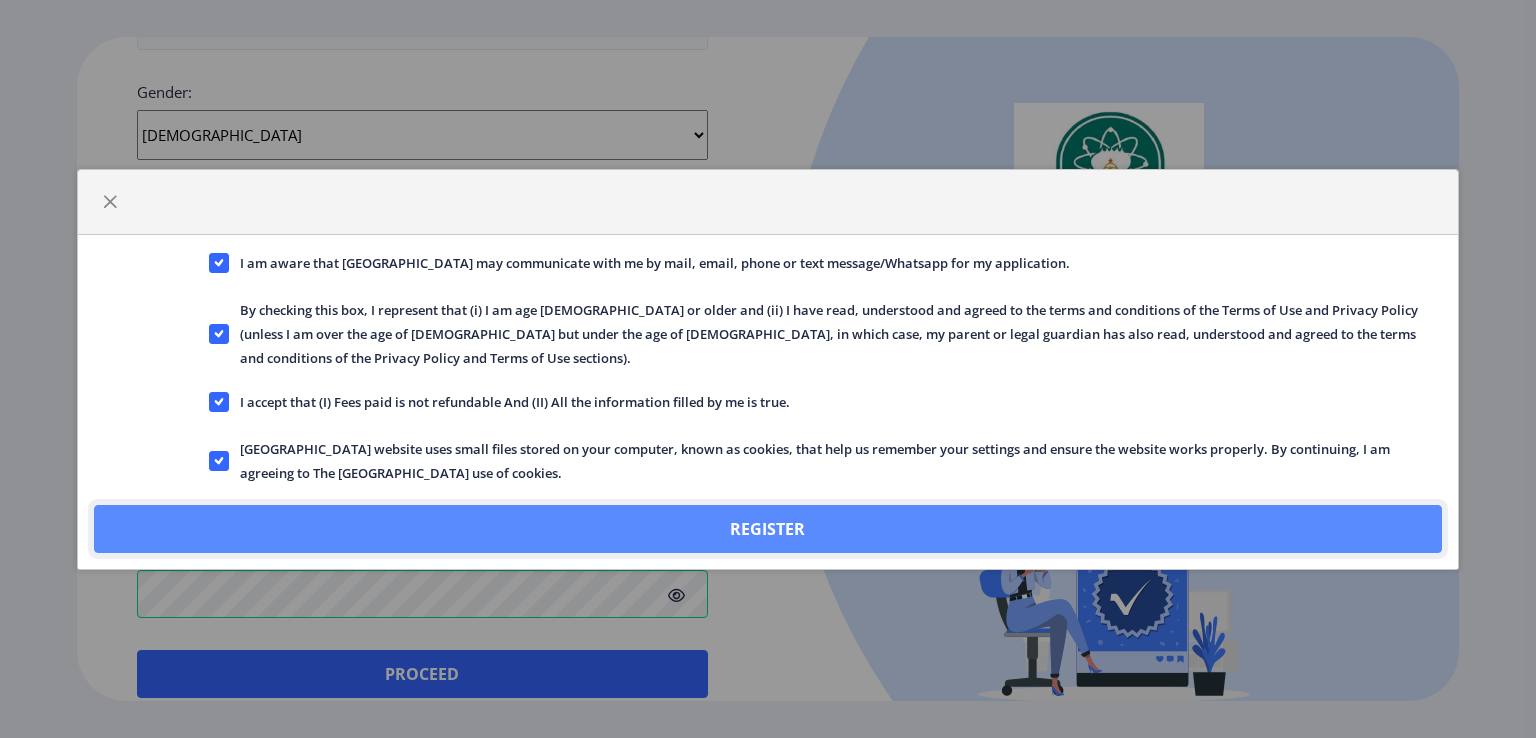 click on "Register" 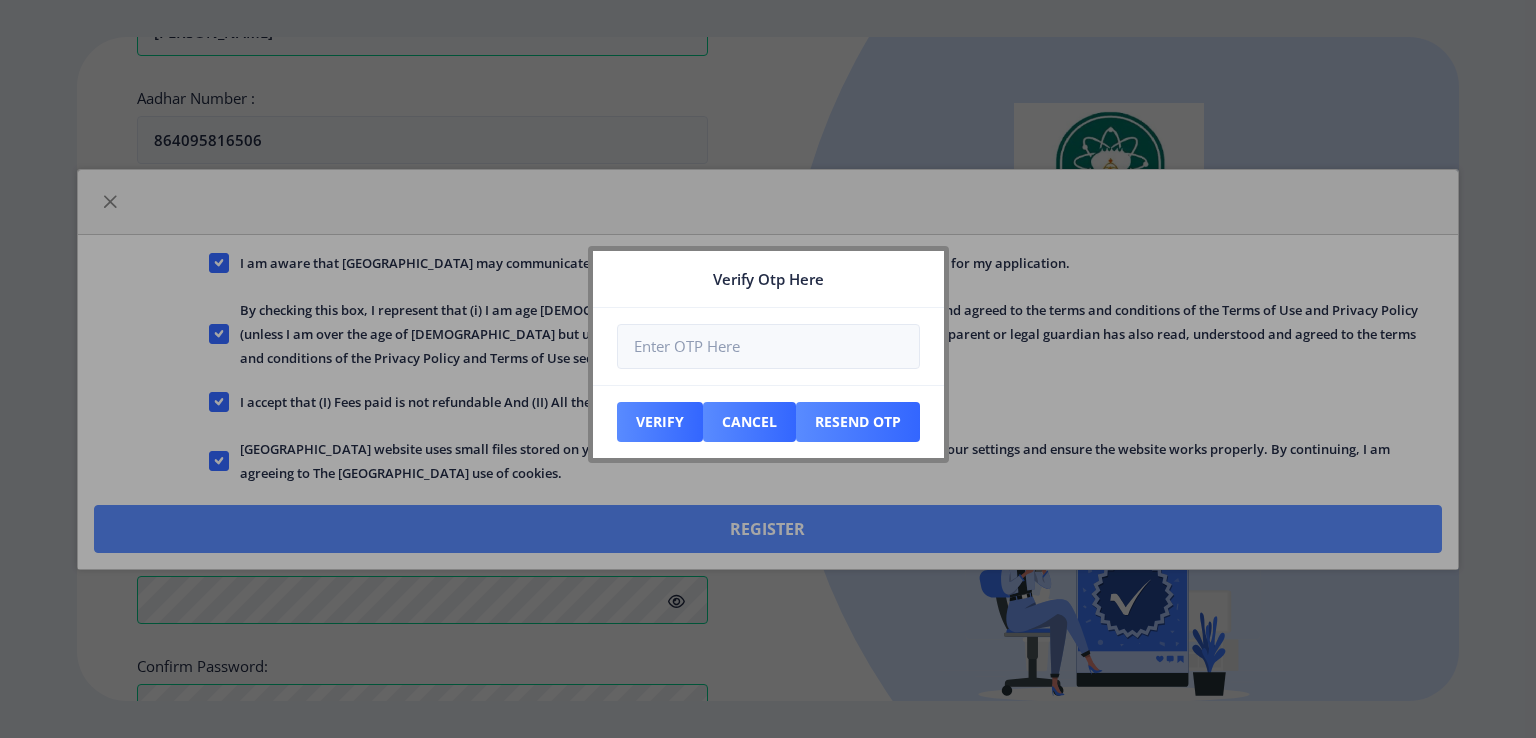 scroll, scrollTop: 863, scrollLeft: 0, axis: vertical 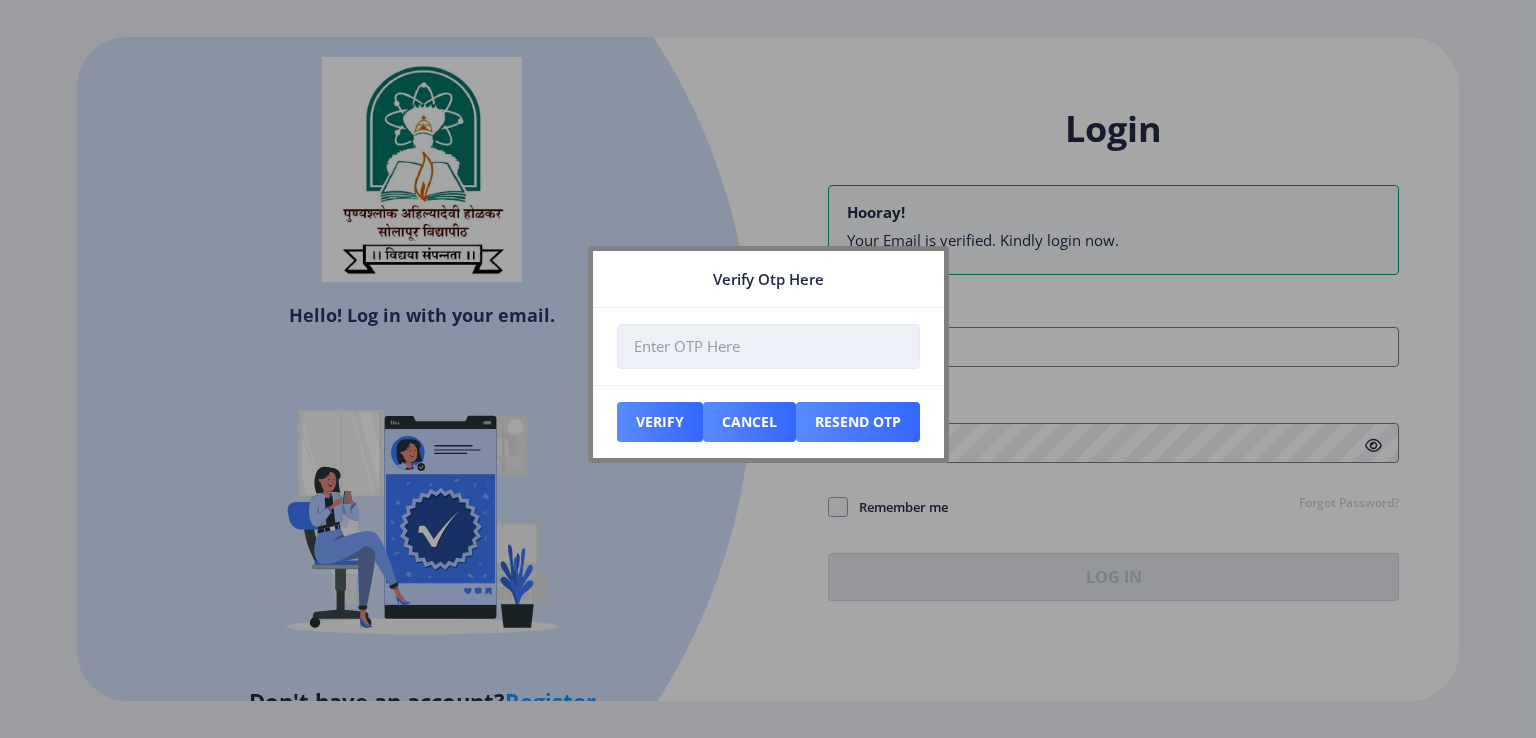 click at bounding box center (768, 346) 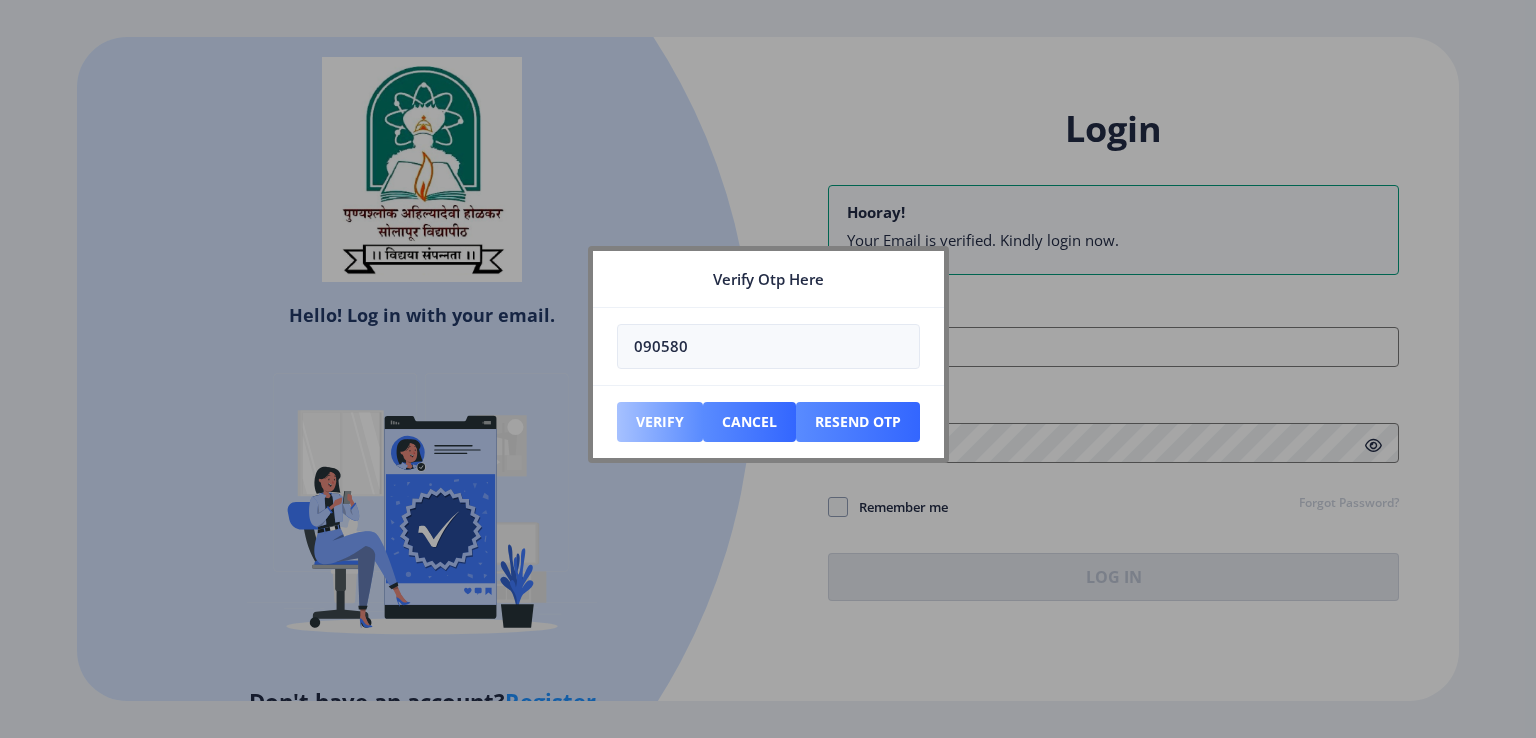 type on "090580" 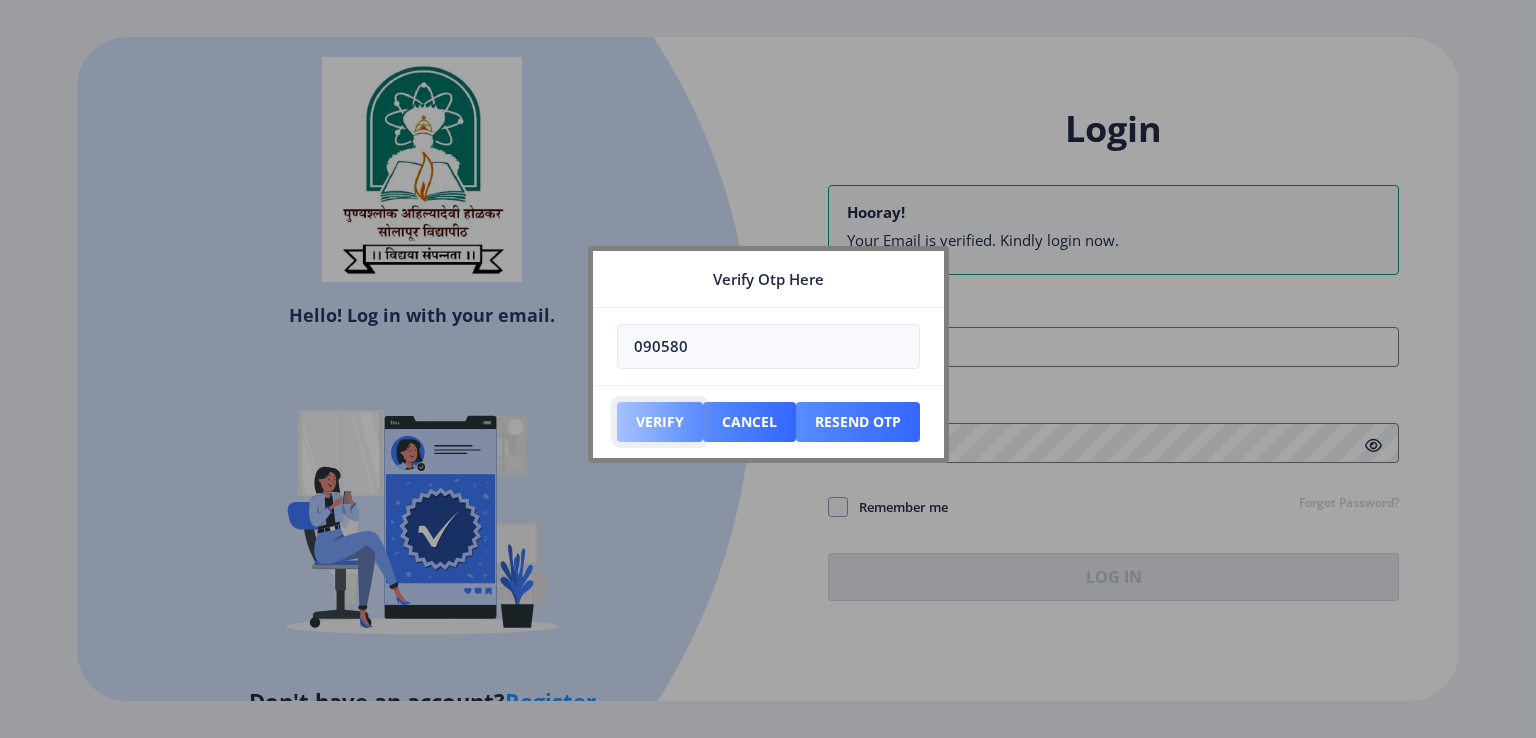 click on "Verify" at bounding box center (660, 422) 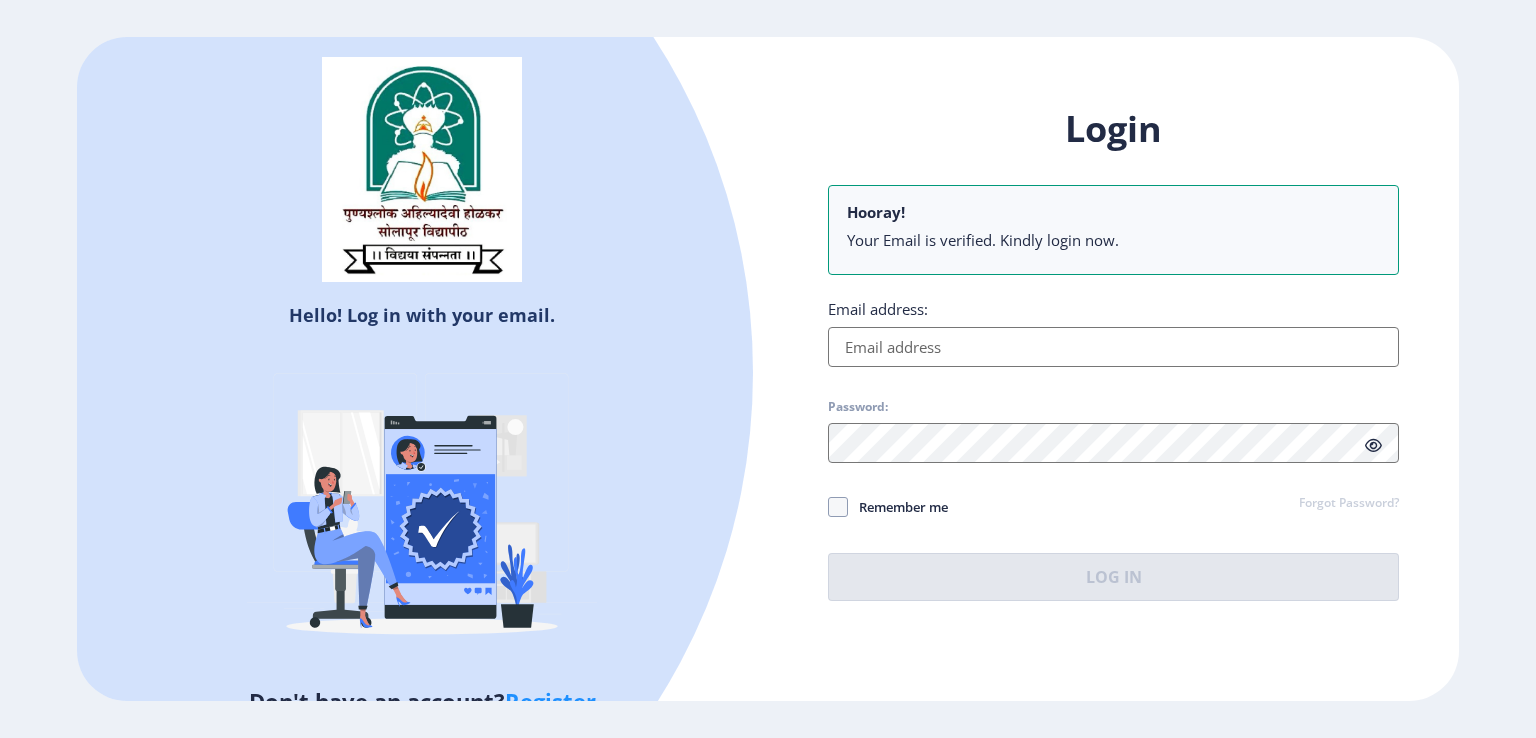 type on "[EMAIL_ADDRESS][DOMAIN_NAME]" 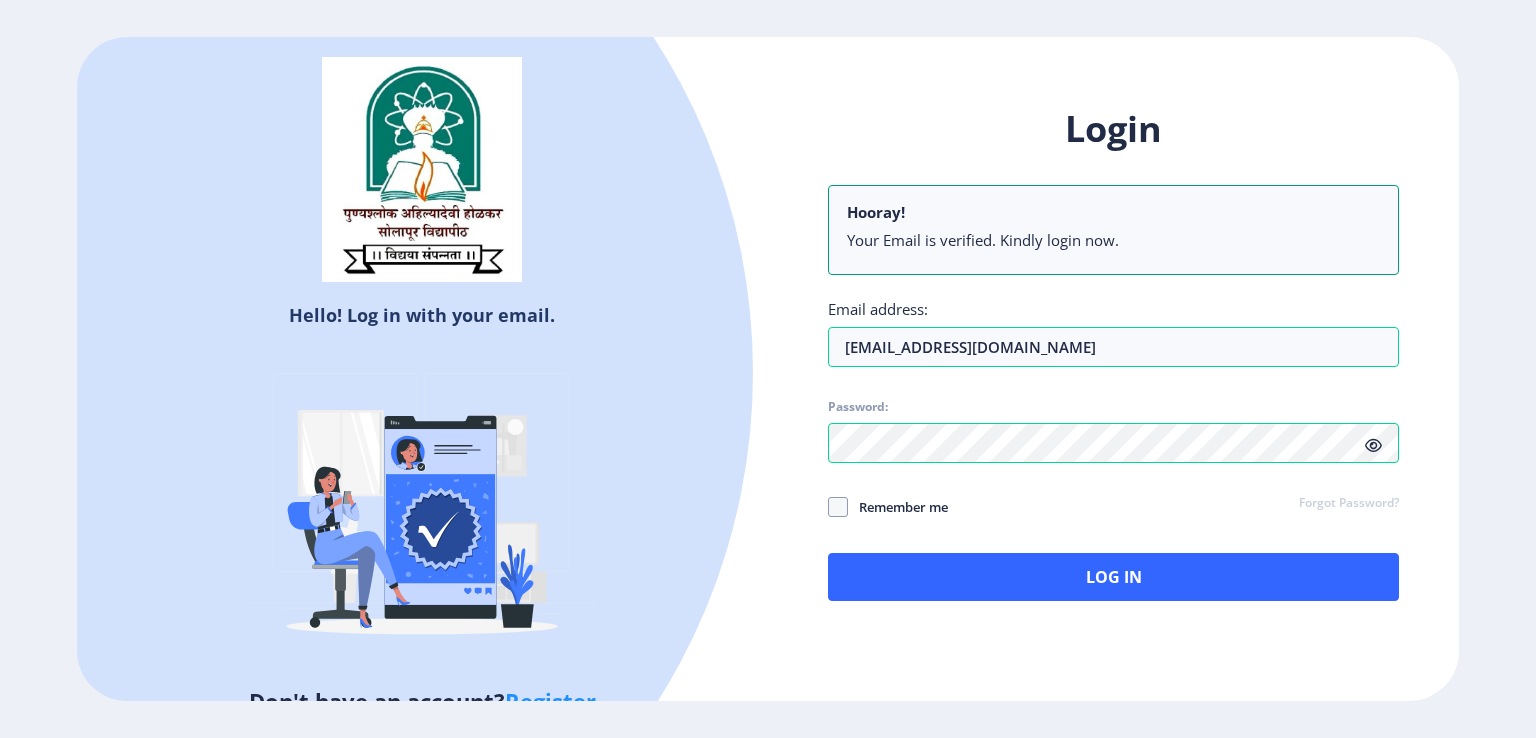 click 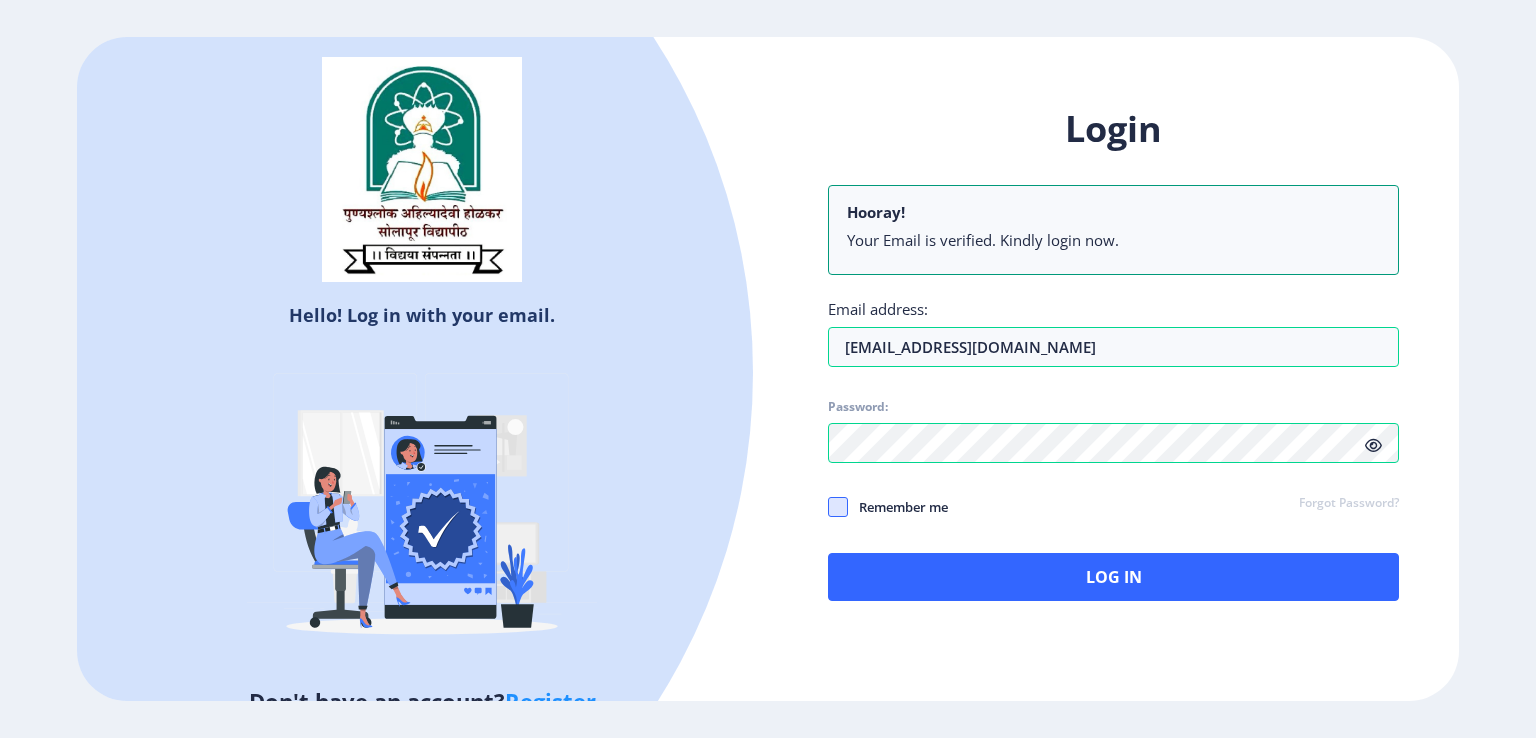 click 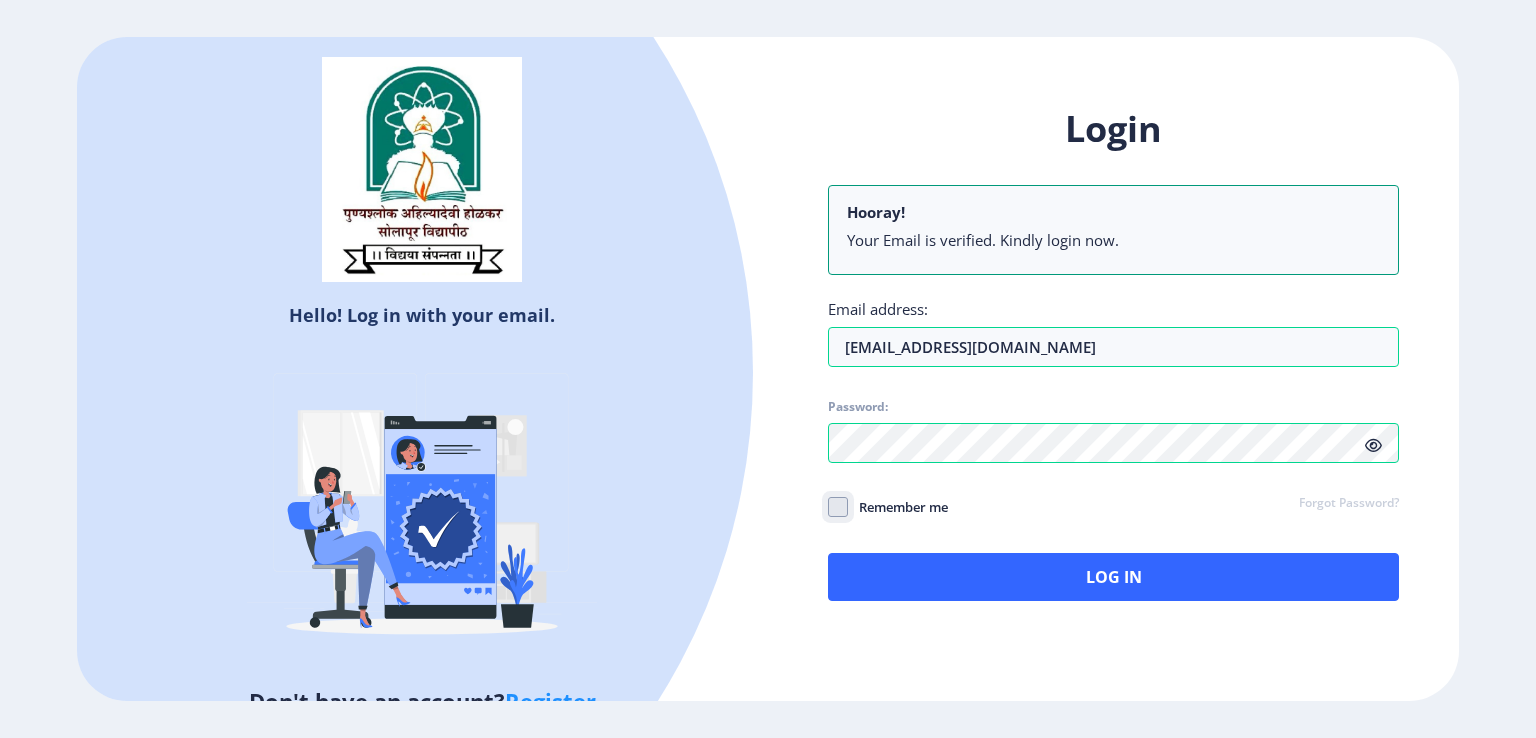 click on "Remember me" 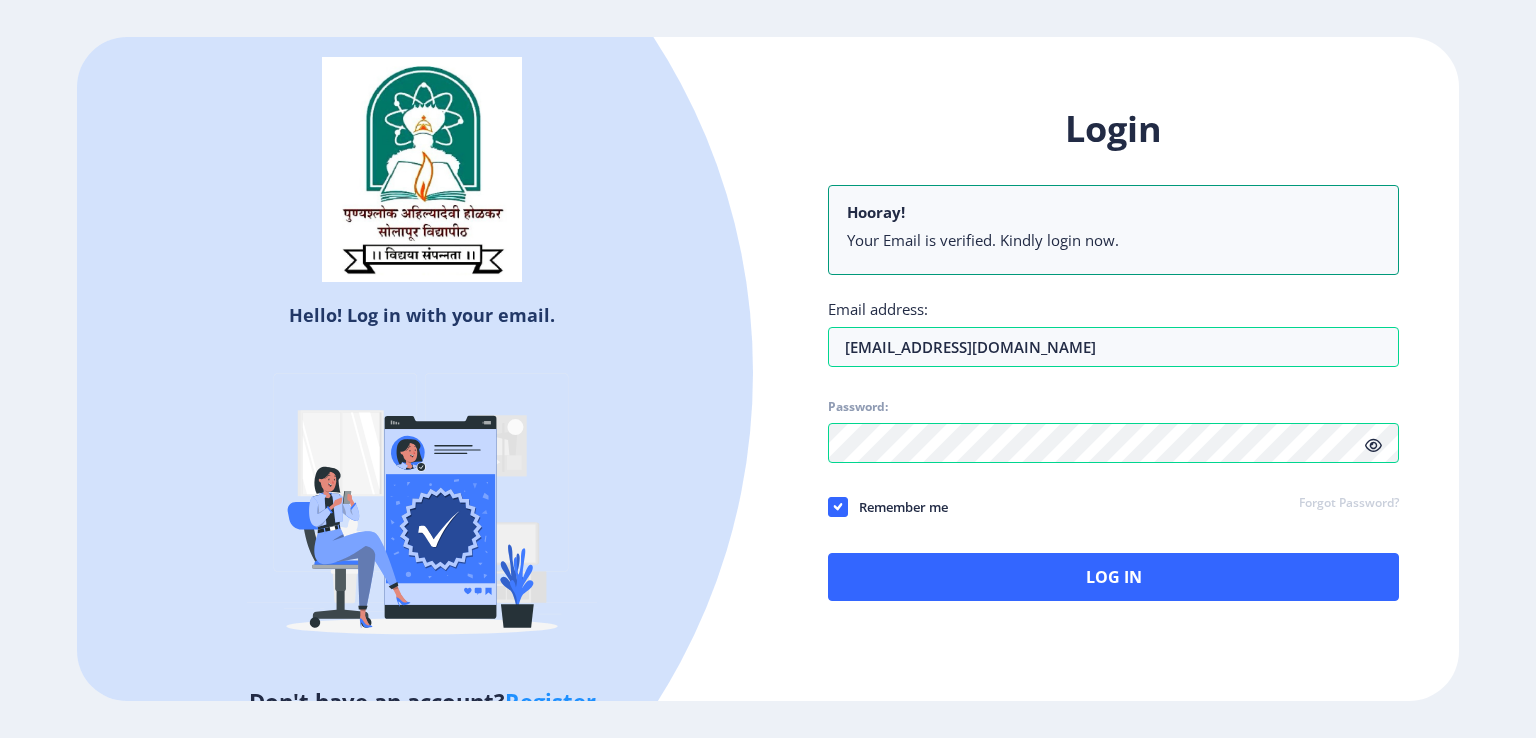 click 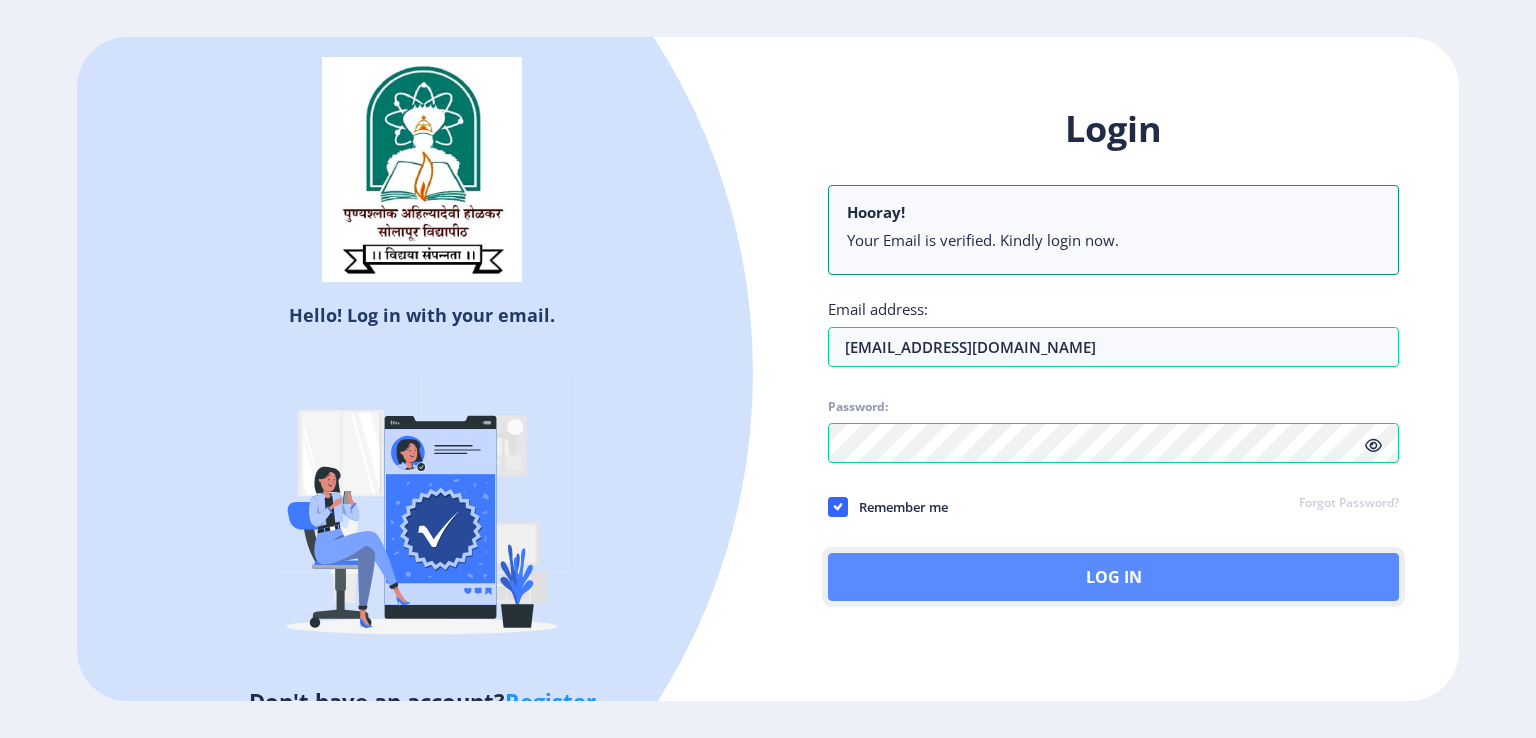 click on "Log In" 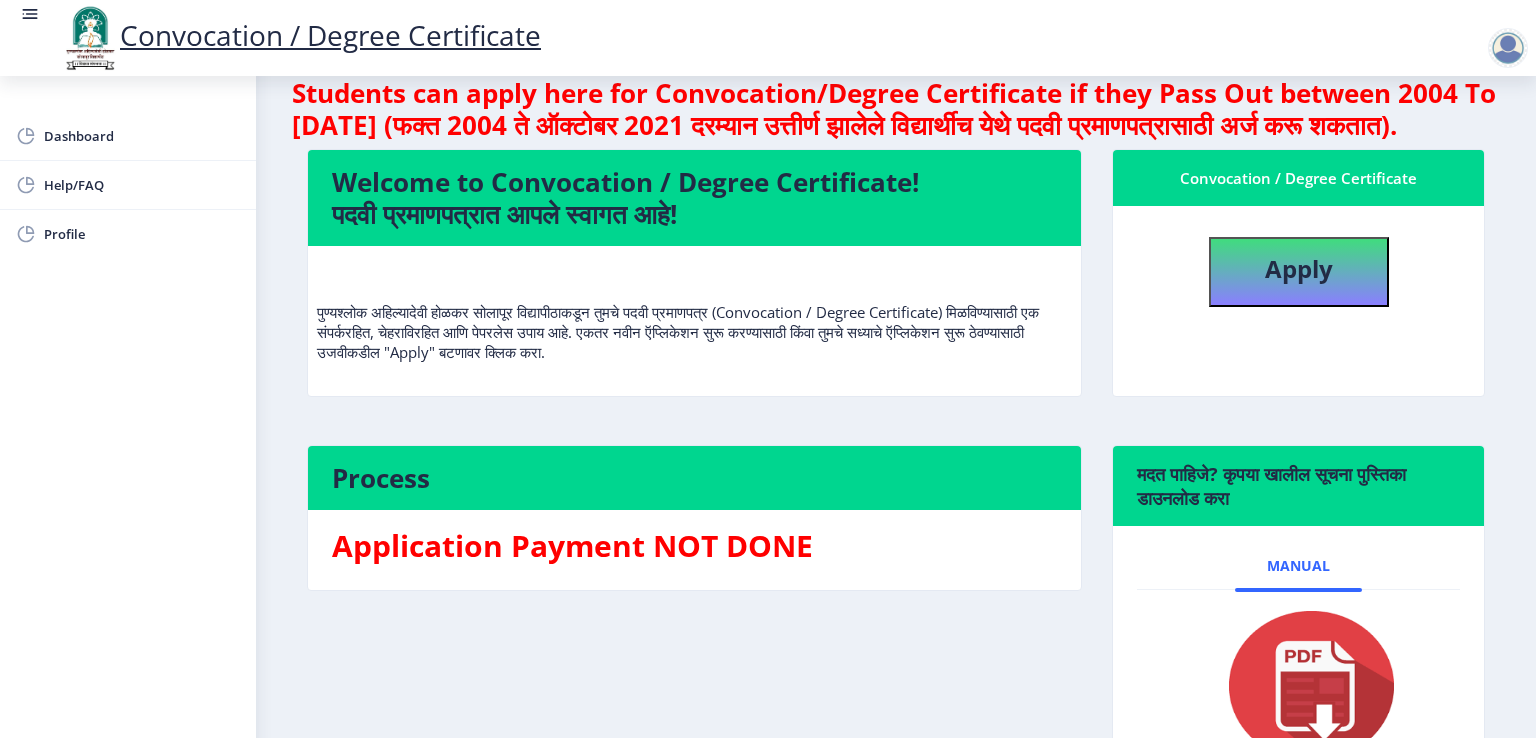 scroll, scrollTop: 37, scrollLeft: 0, axis: vertical 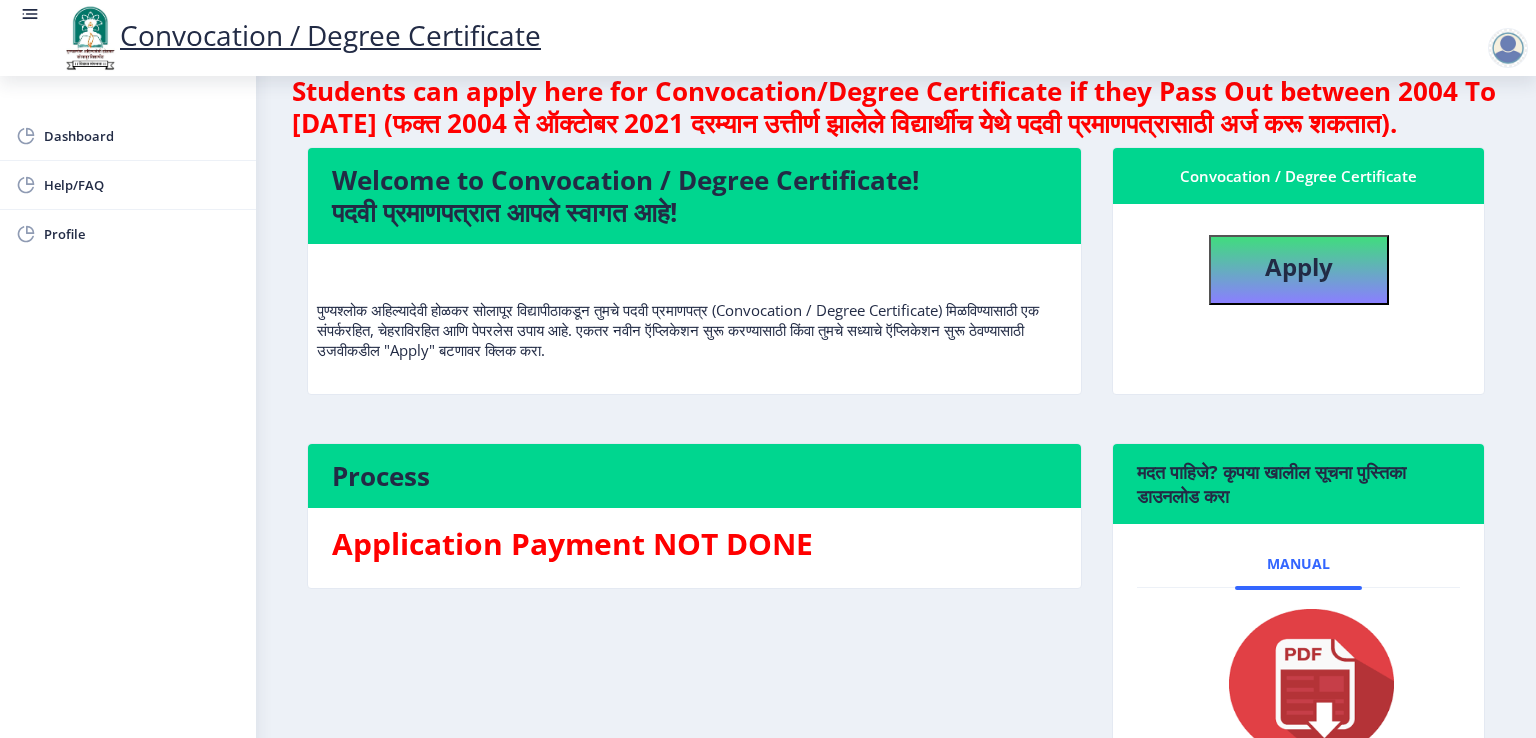 click on "Welcome to Convocation / Degree Certificate!  पदवी प्रमाणपत्रात आपले स्वागत आहे!   पुण्यश्लोक अहिल्यादेवी होळकर सोलापूर विद्यापीठाकडून तुमचे पदवी प्रमाणपत्र (Convocation / Degree Certificate) मिळविण्यासाठी एक संपर्करहित, चेहराविरहित आणि पेपरलेस उपाय आहे. एकतर नवीन ऍप्लिकेशन सुरू करण्यासाठी किंवा तुमचे सध्याचे ऍप्लिकेशन सुरू ठेवण्यासाठी उजवीकडील "Apply" बटणावर क्लिक करा." 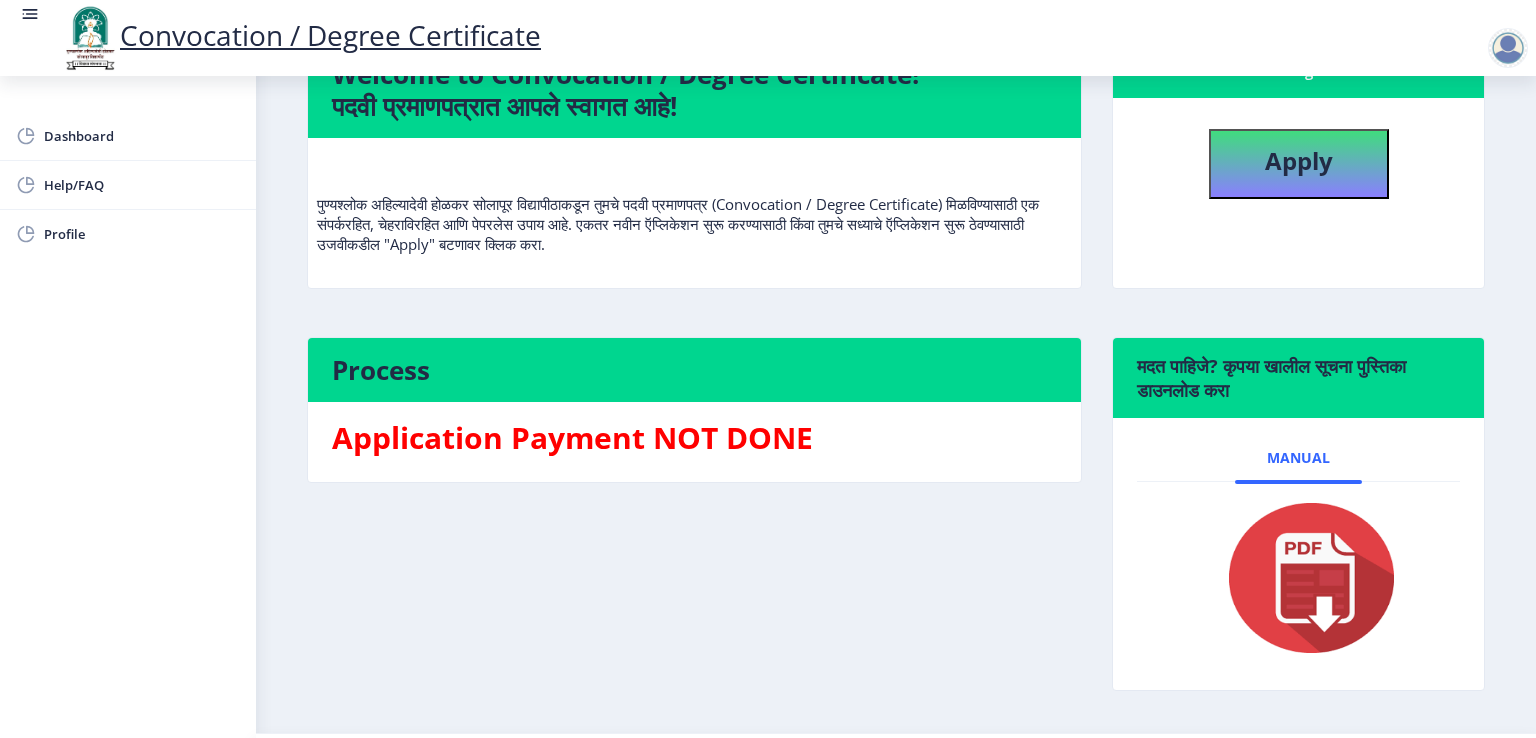 scroll, scrollTop: 144, scrollLeft: 0, axis: vertical 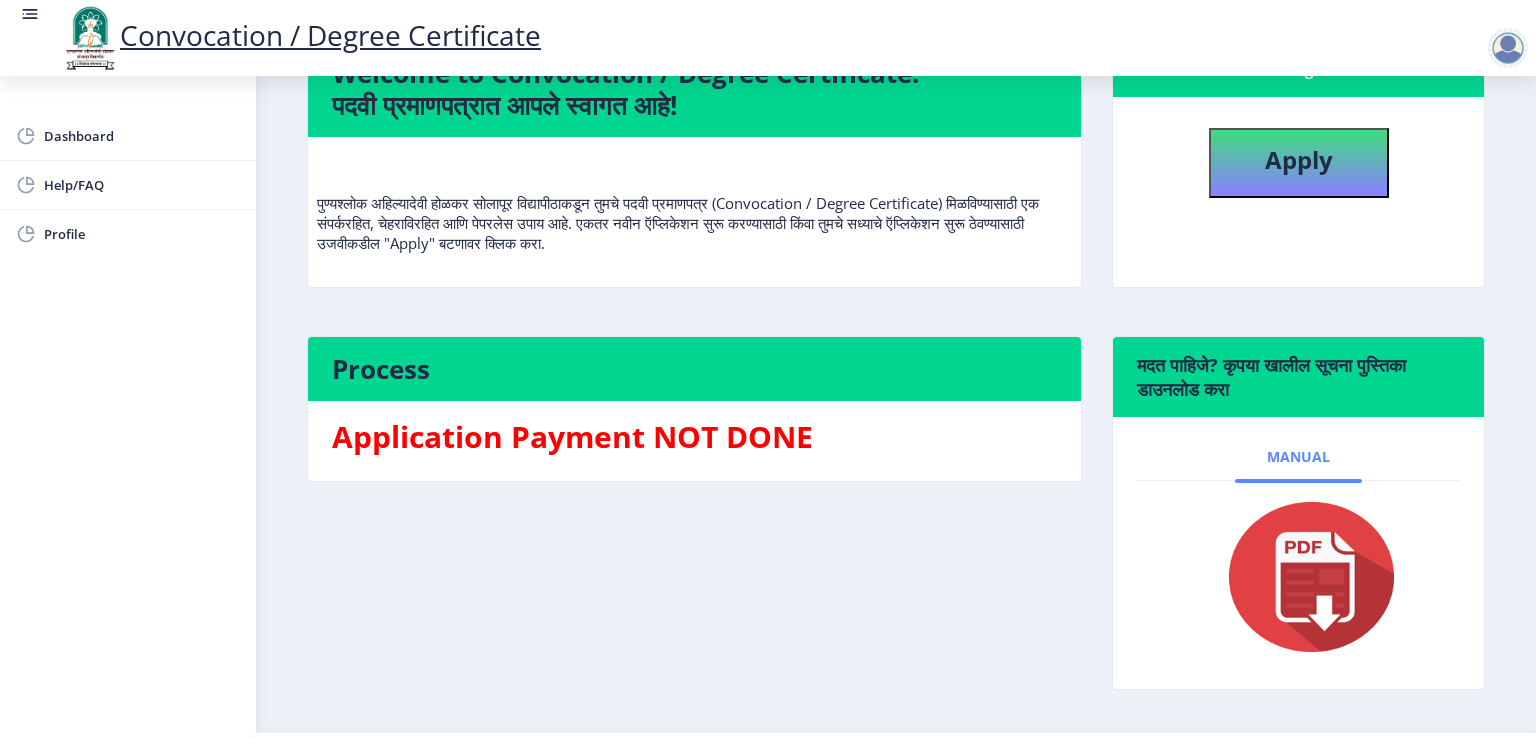 click on "Manual" 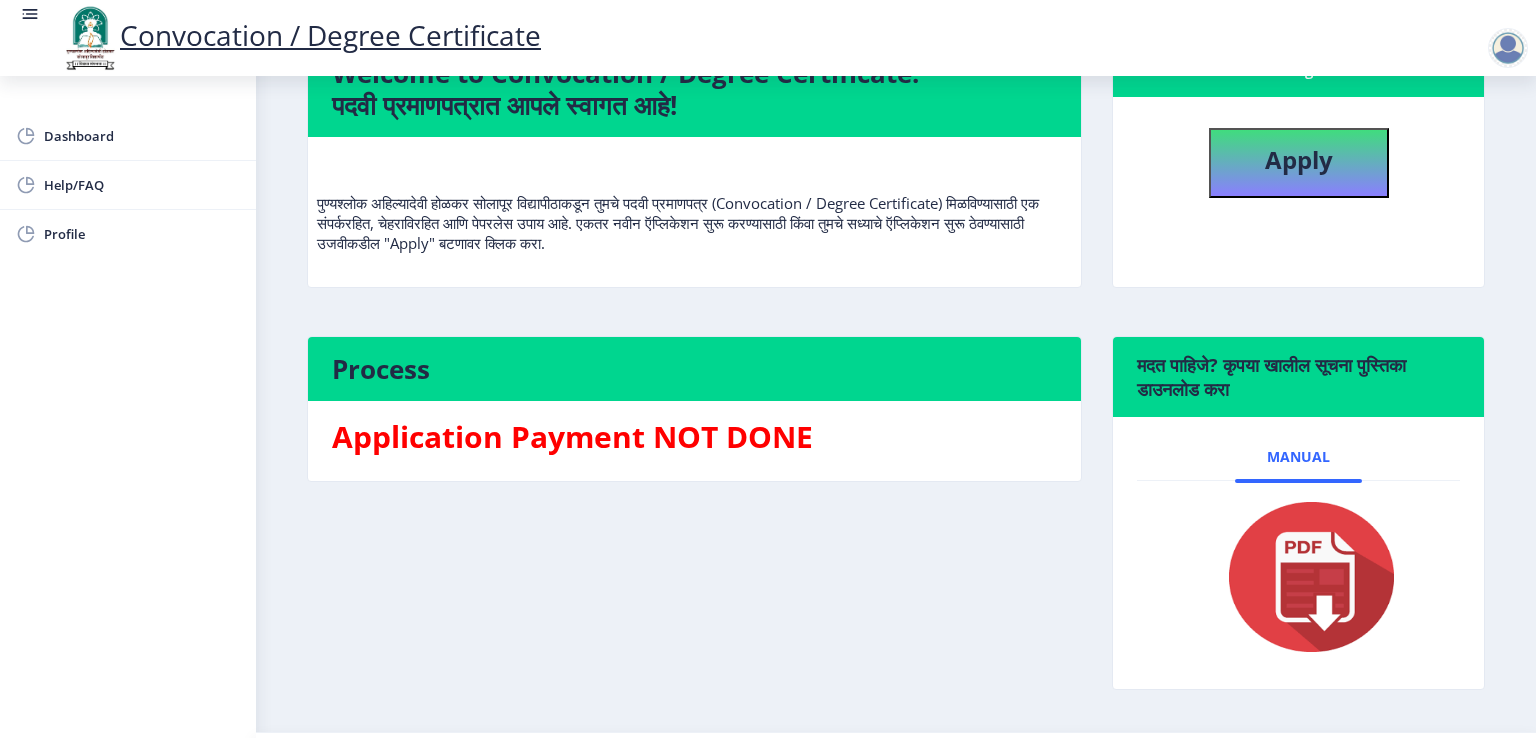 click 